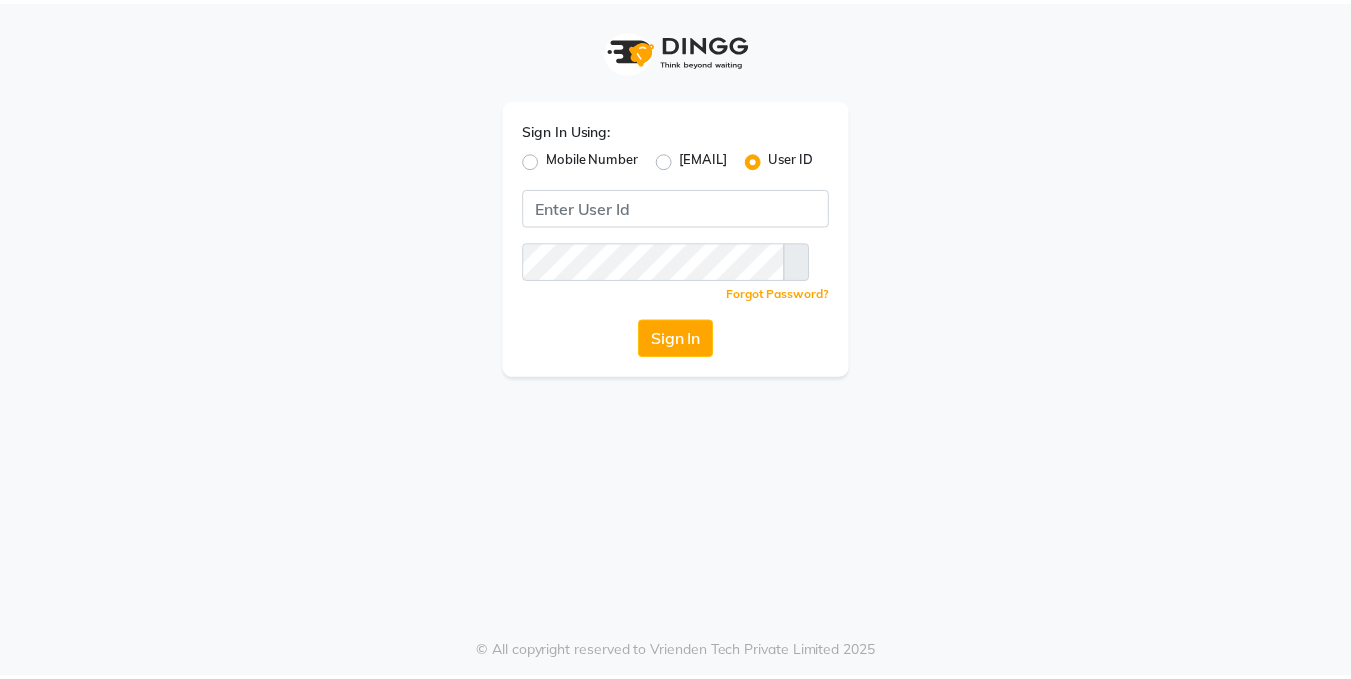scroll, scrollTop: 0, scrollLeft: 0, axis: both 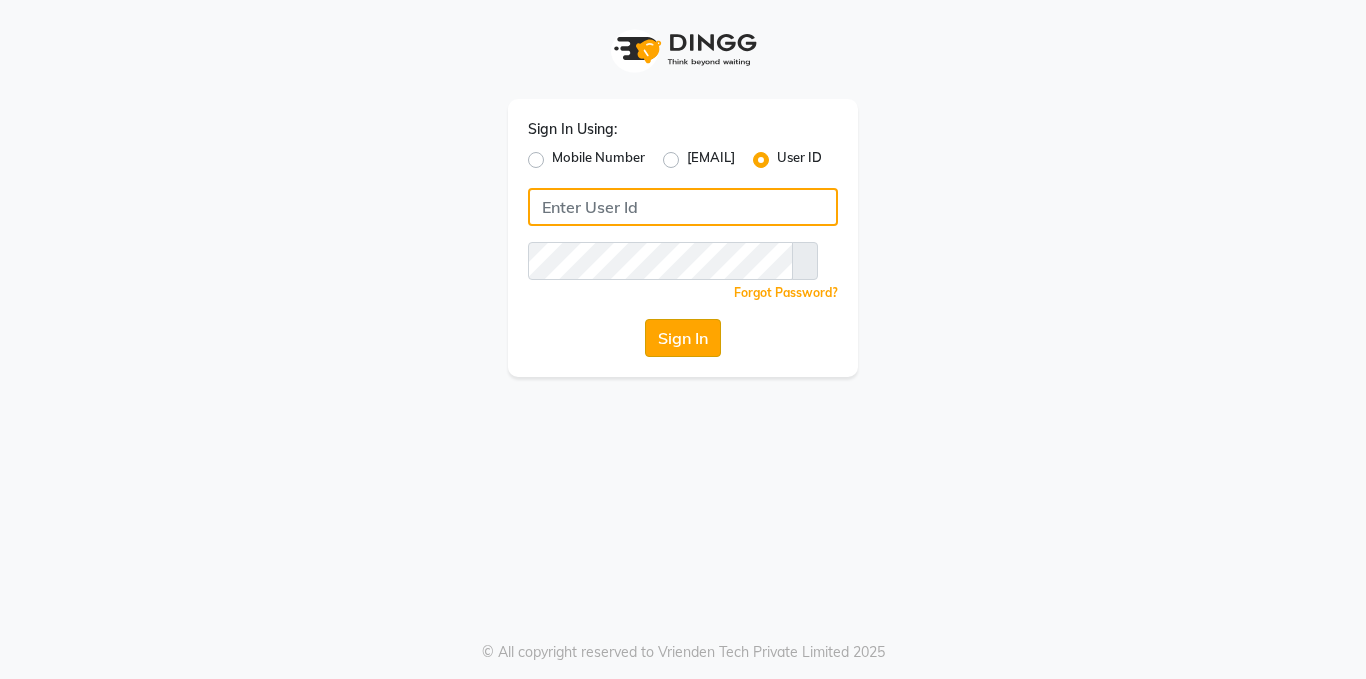 type on "[EMAIL]" 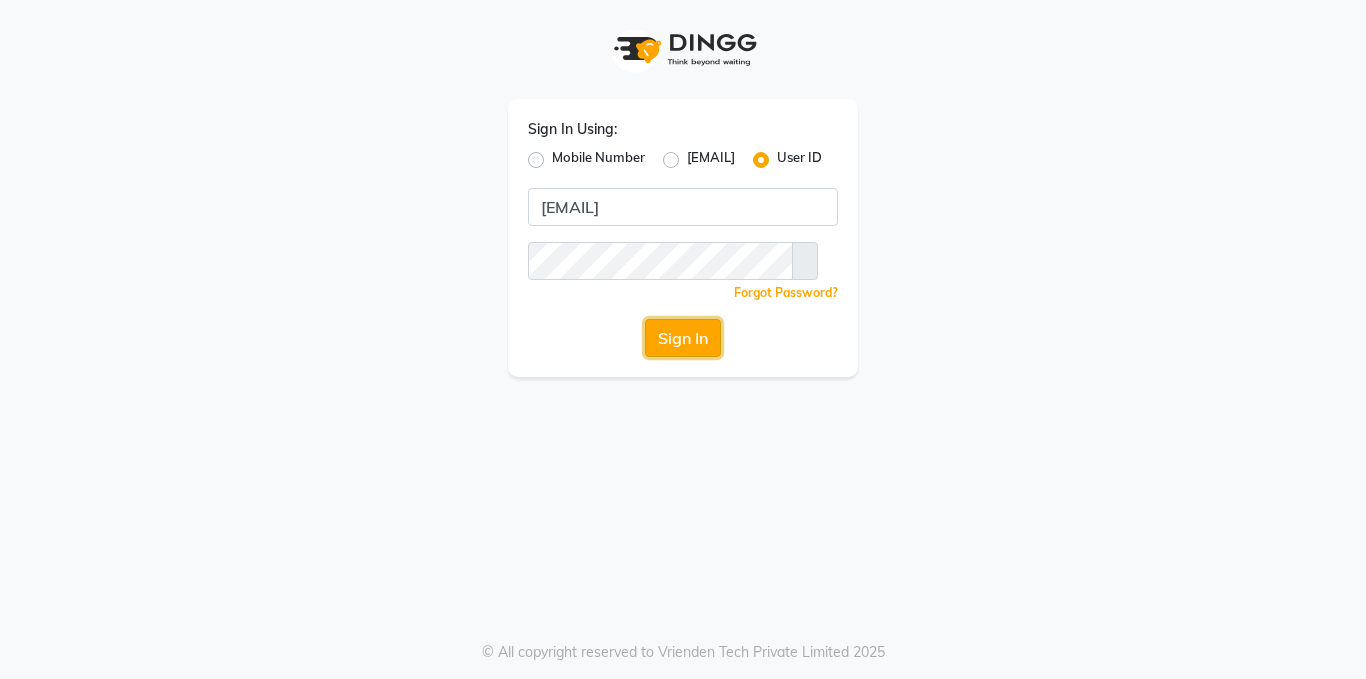 click on "Sign In" at bounding box center [683, 338] 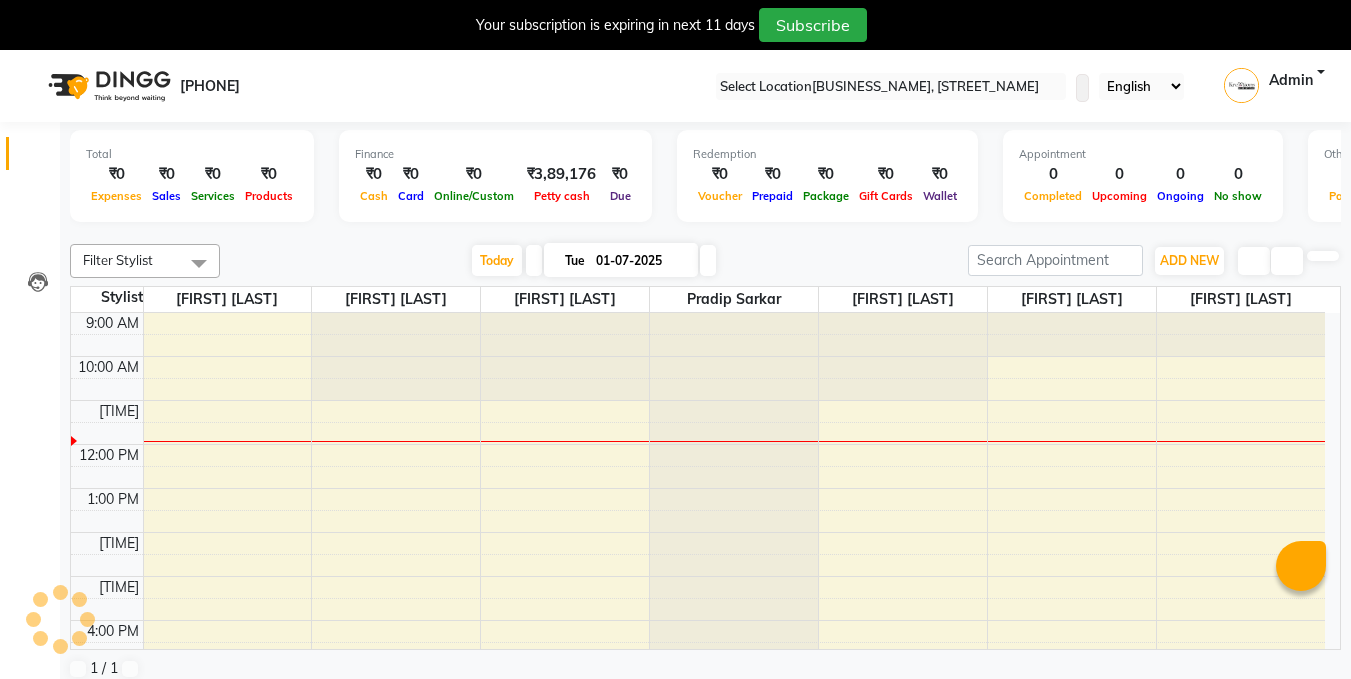 scroll, scrollTop: 0, scrollLeft: 0, axis: both 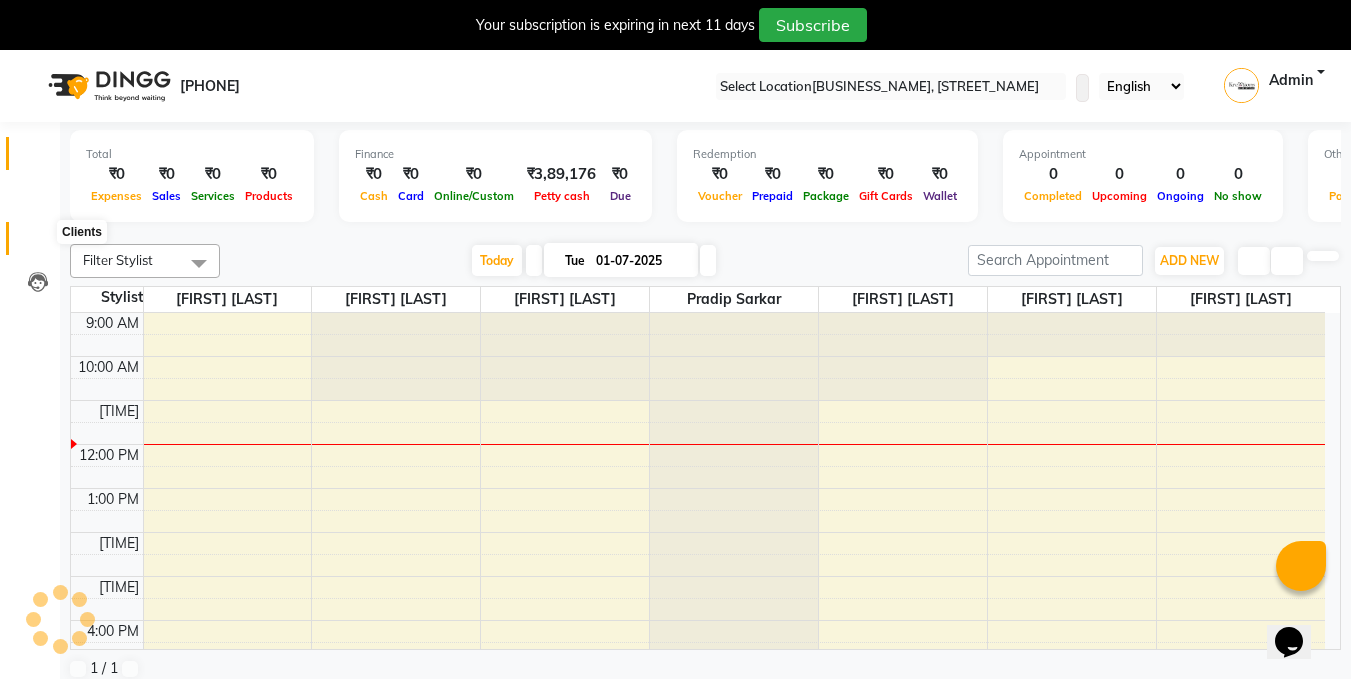 click at bounding box center (38, 243) 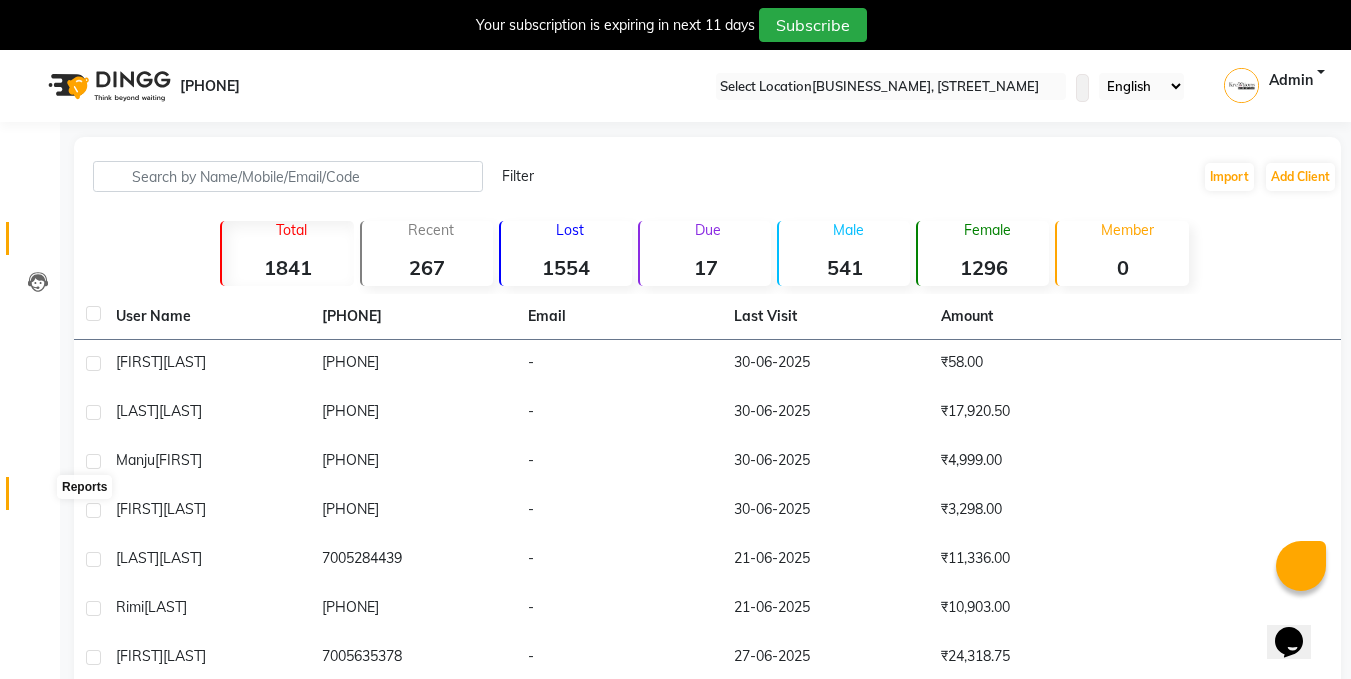 click at bounding box center [38, 498] 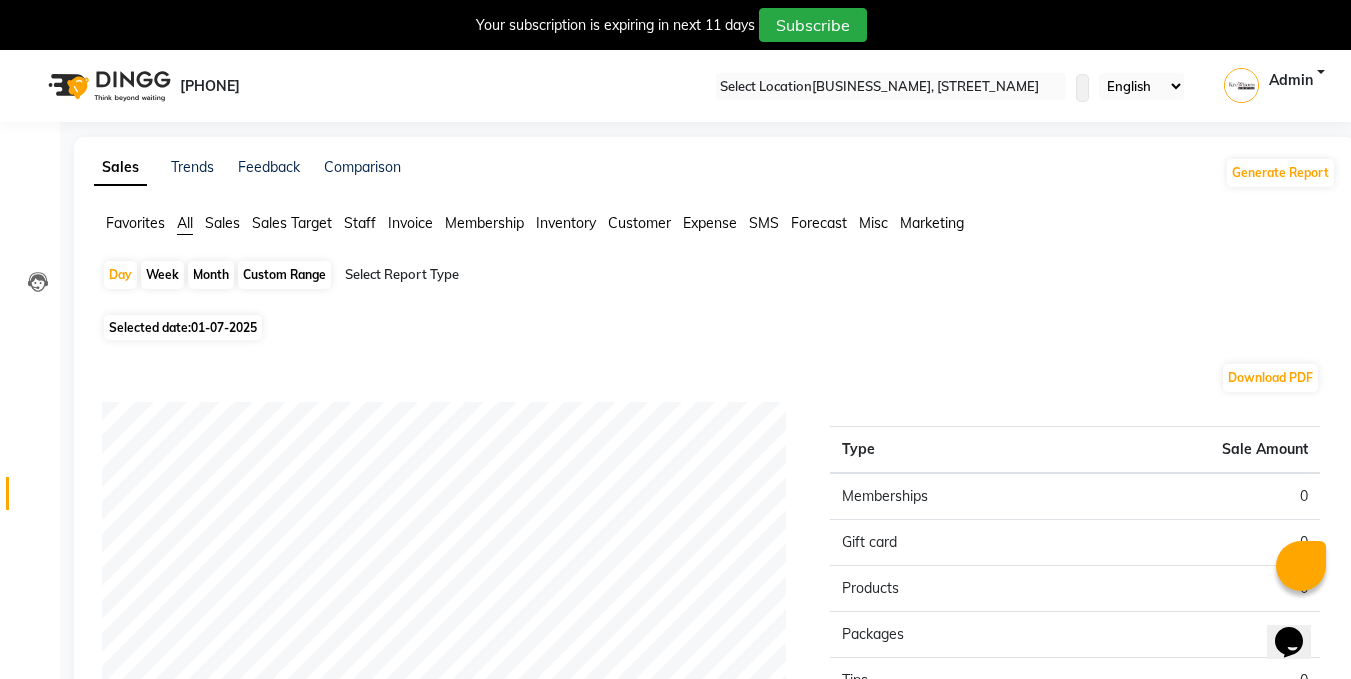 click on "Sales" at bounding box center (135, 223) 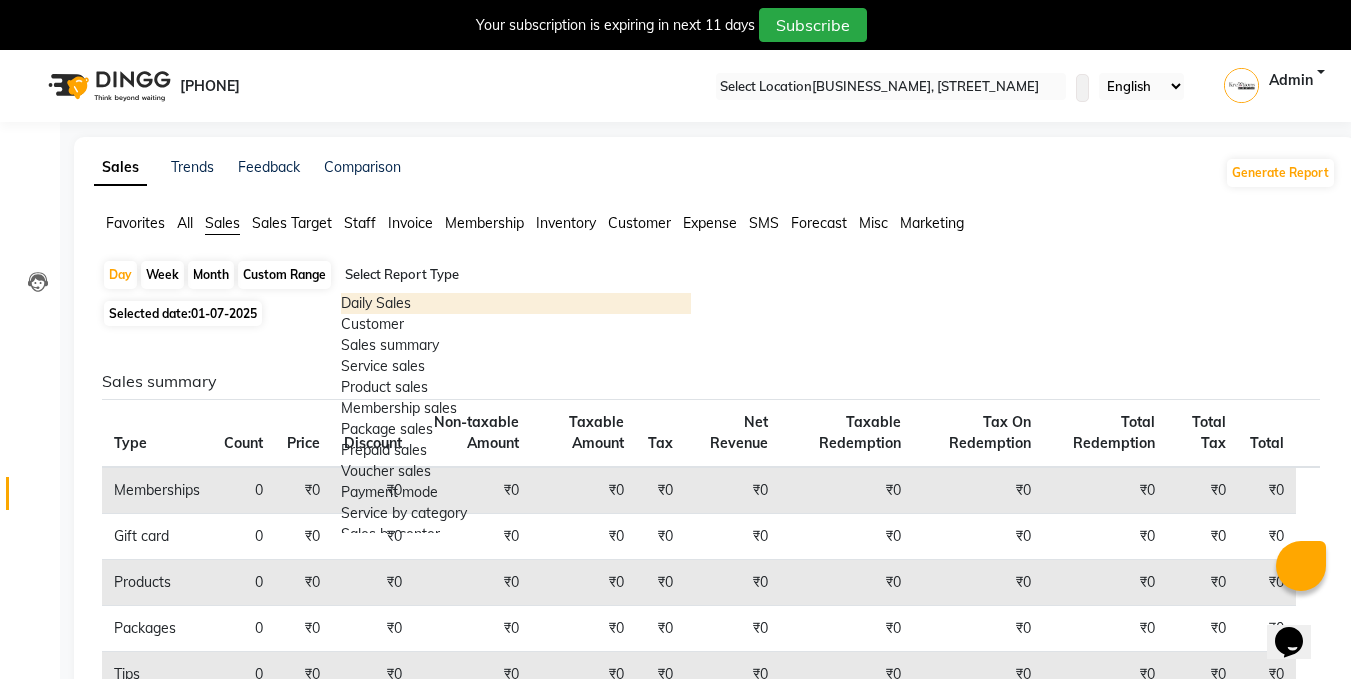 click at bounding box center (516, 275) 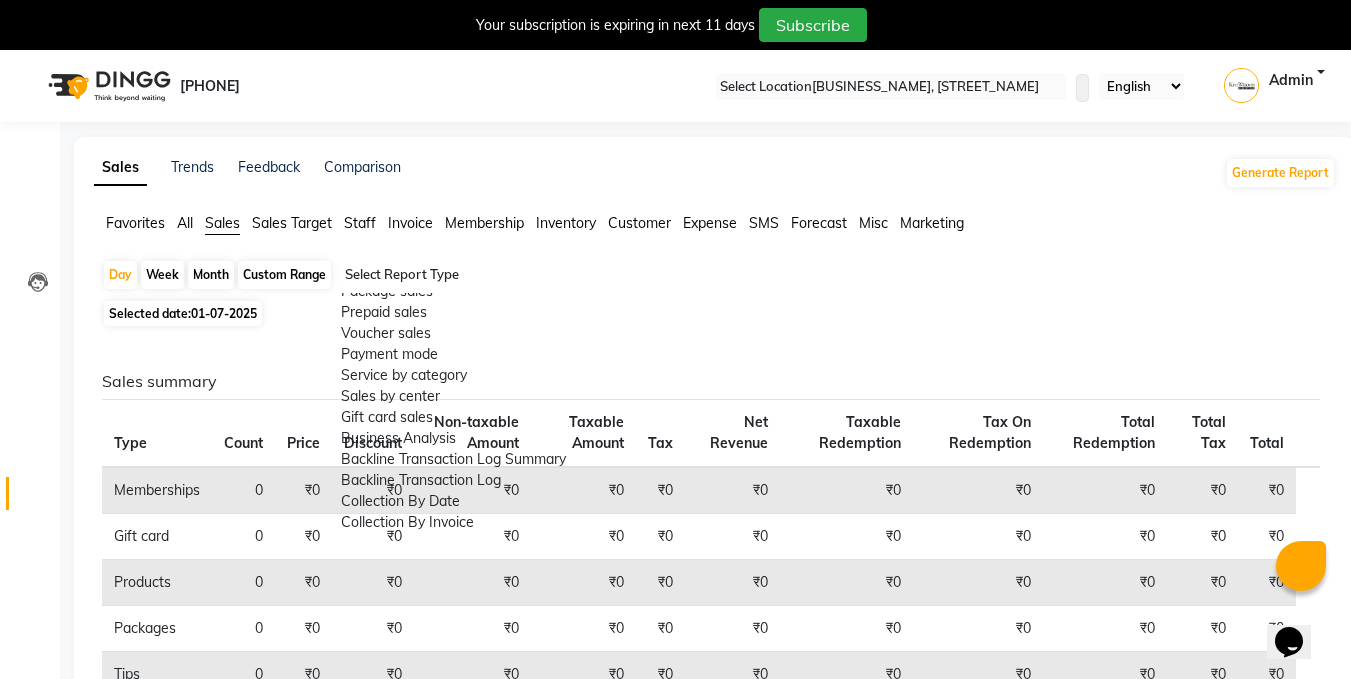 scroll, scrollTop: 289, scrollLeft: 0, axis: vertical 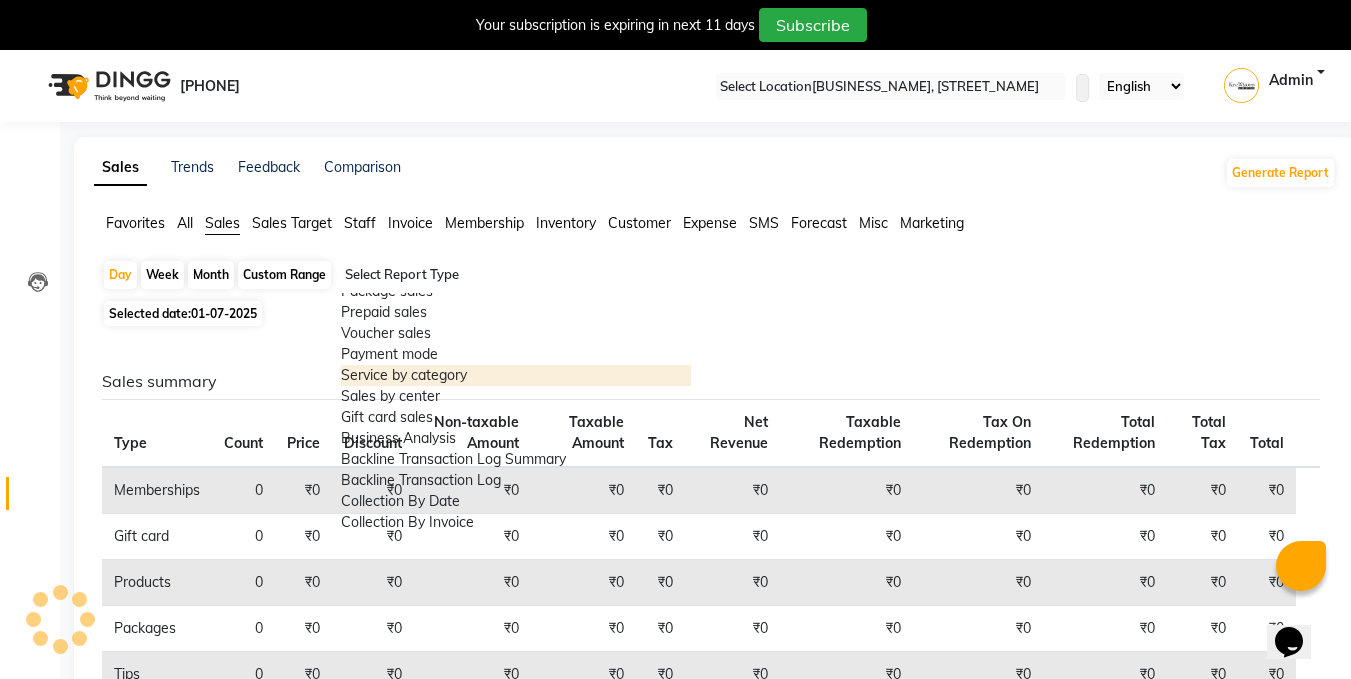 click on "Service by category" at bounding box center (516, 375) 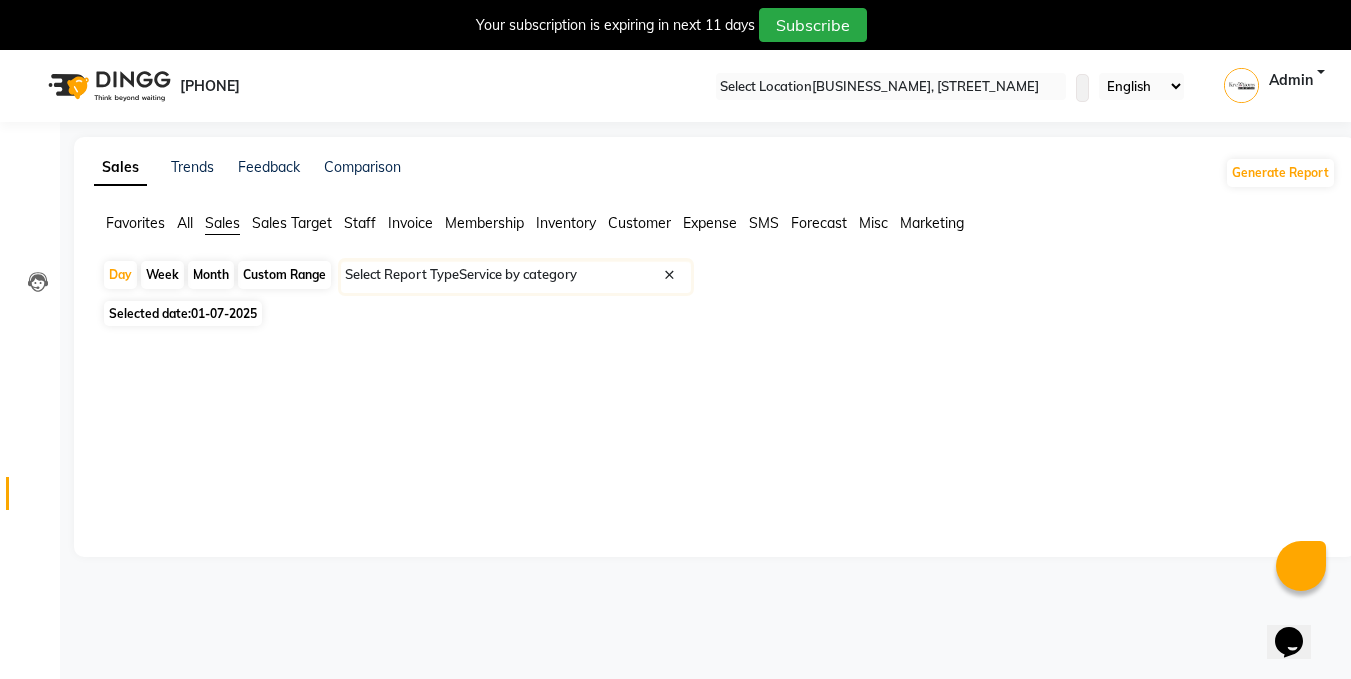 click on "All" at bounding box center [135, 223] 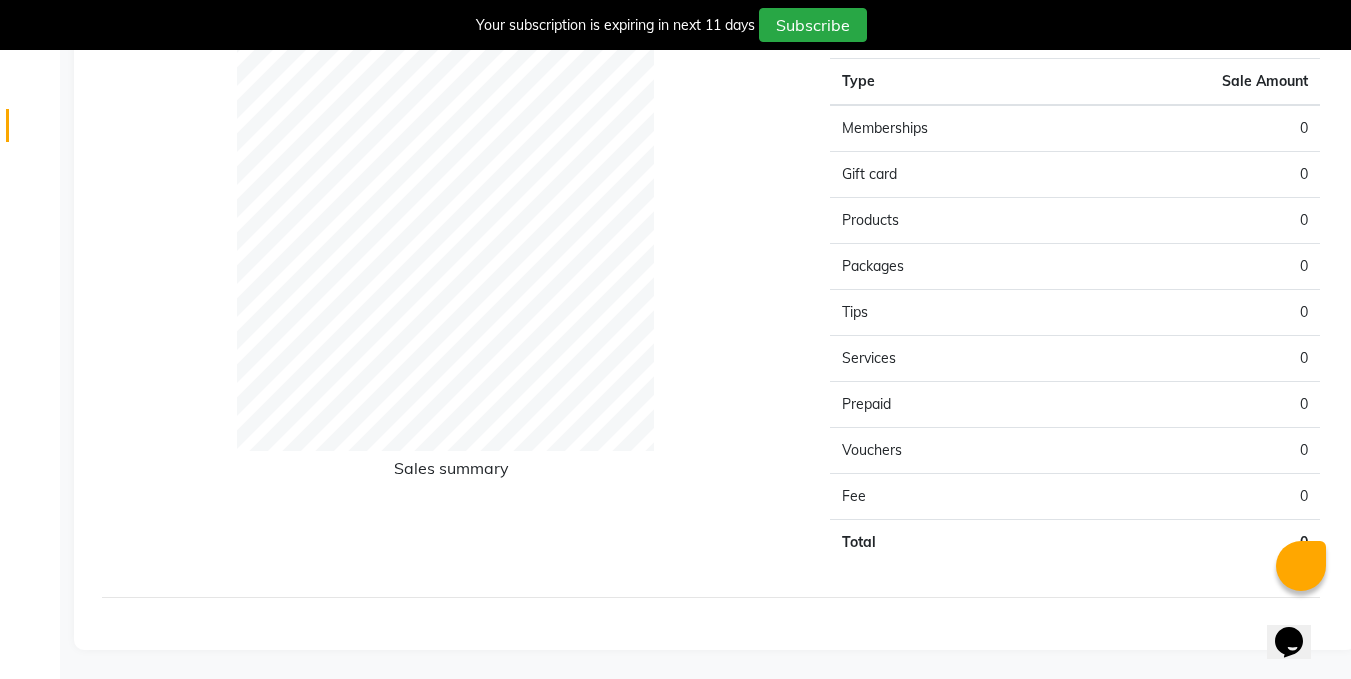 scroll, scrollTop: 0, scrollLeft: 0, axis: both 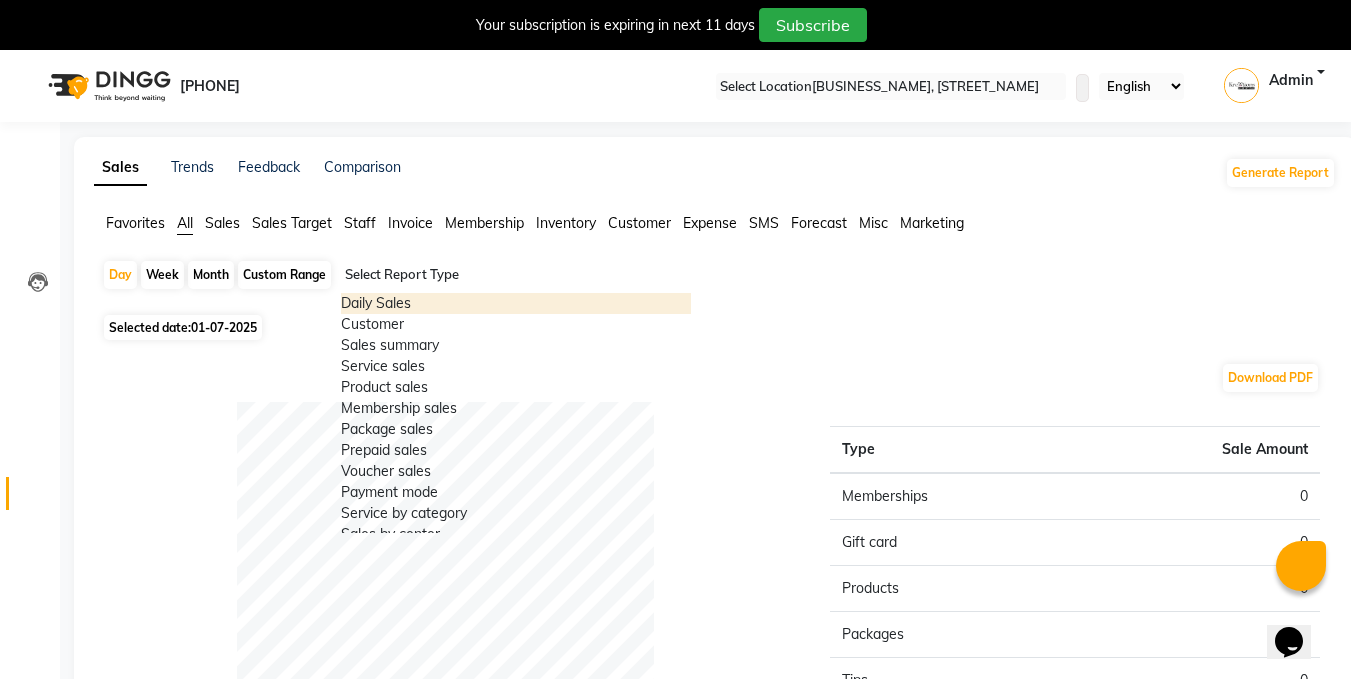 click at bounding box center (516, 275) 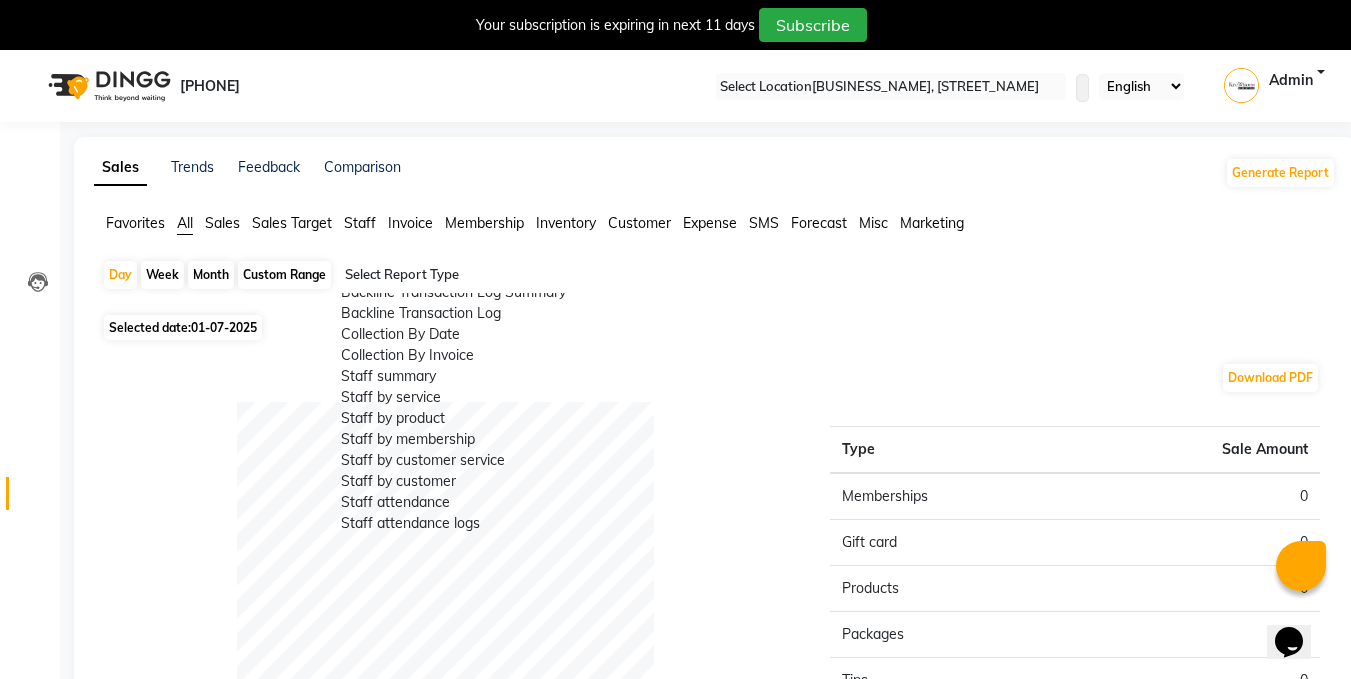 scroll, scrollTop: 317, scrollLeft: 0, axis: vertical 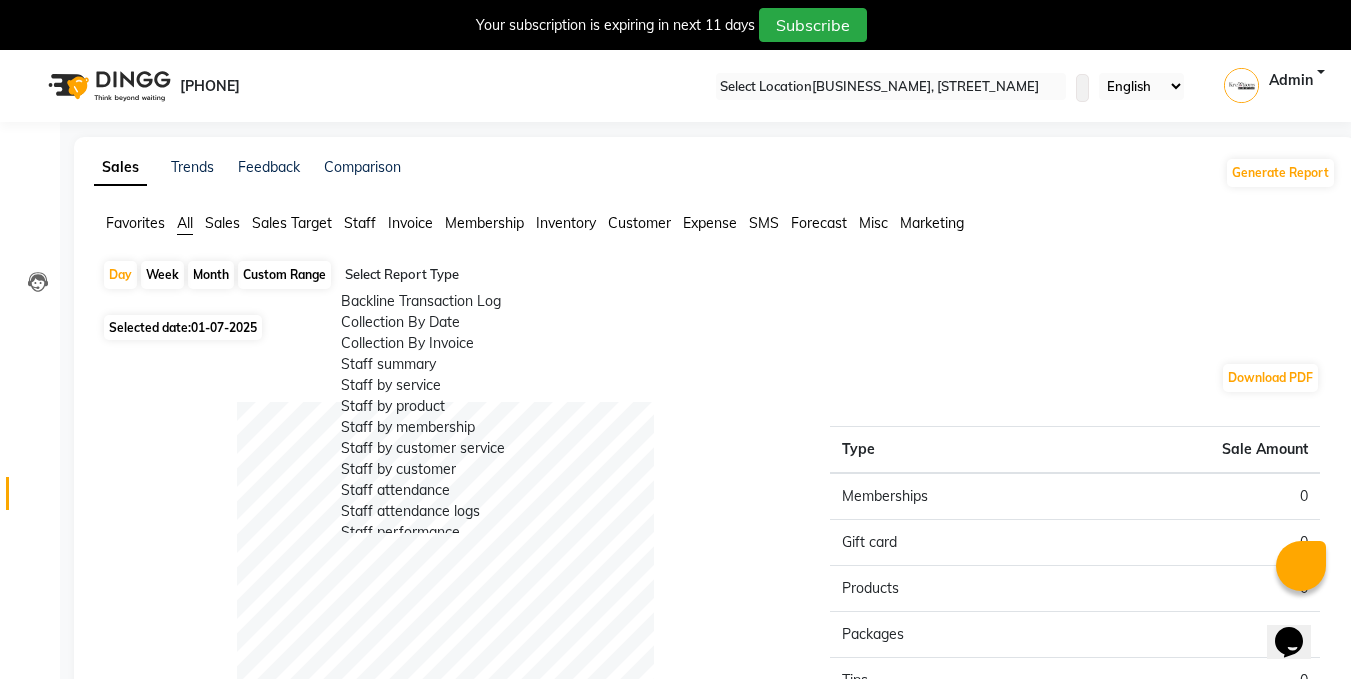 click on "Service by category" at bounding box center [516, 196] 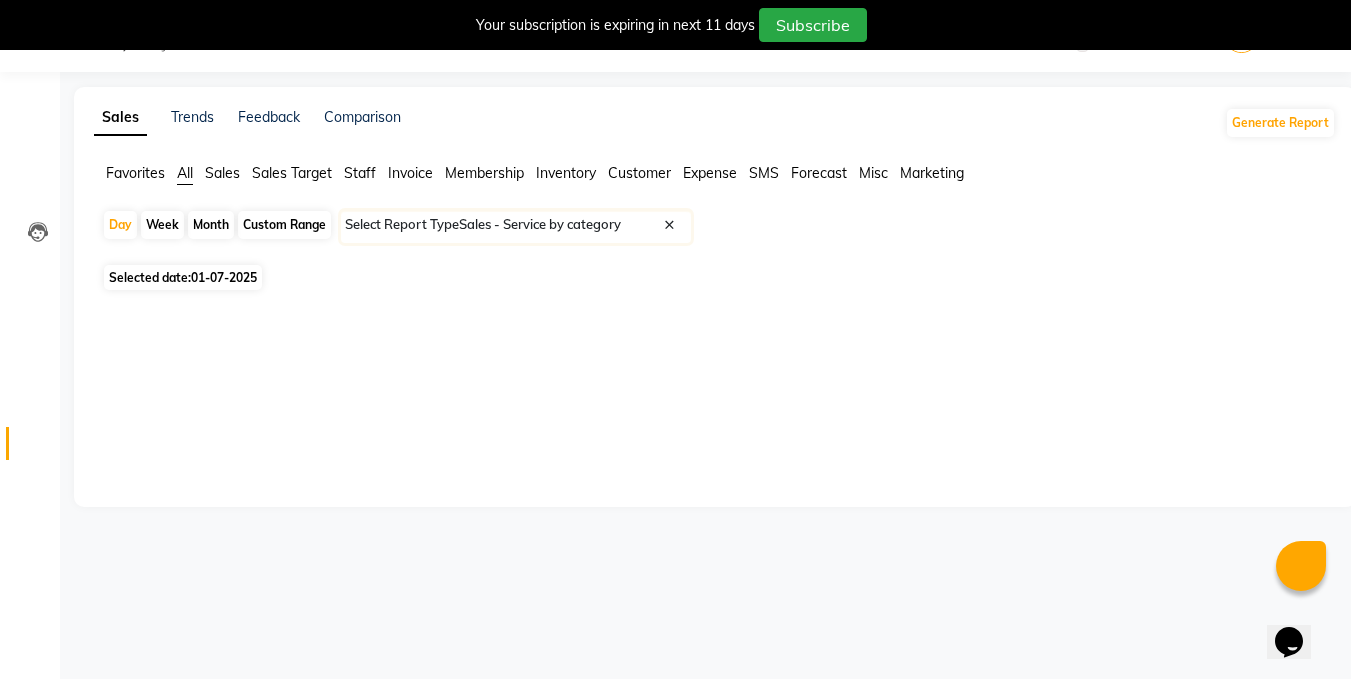 scroll, scrollTop: 0, scrollLeft: 0, axis: both 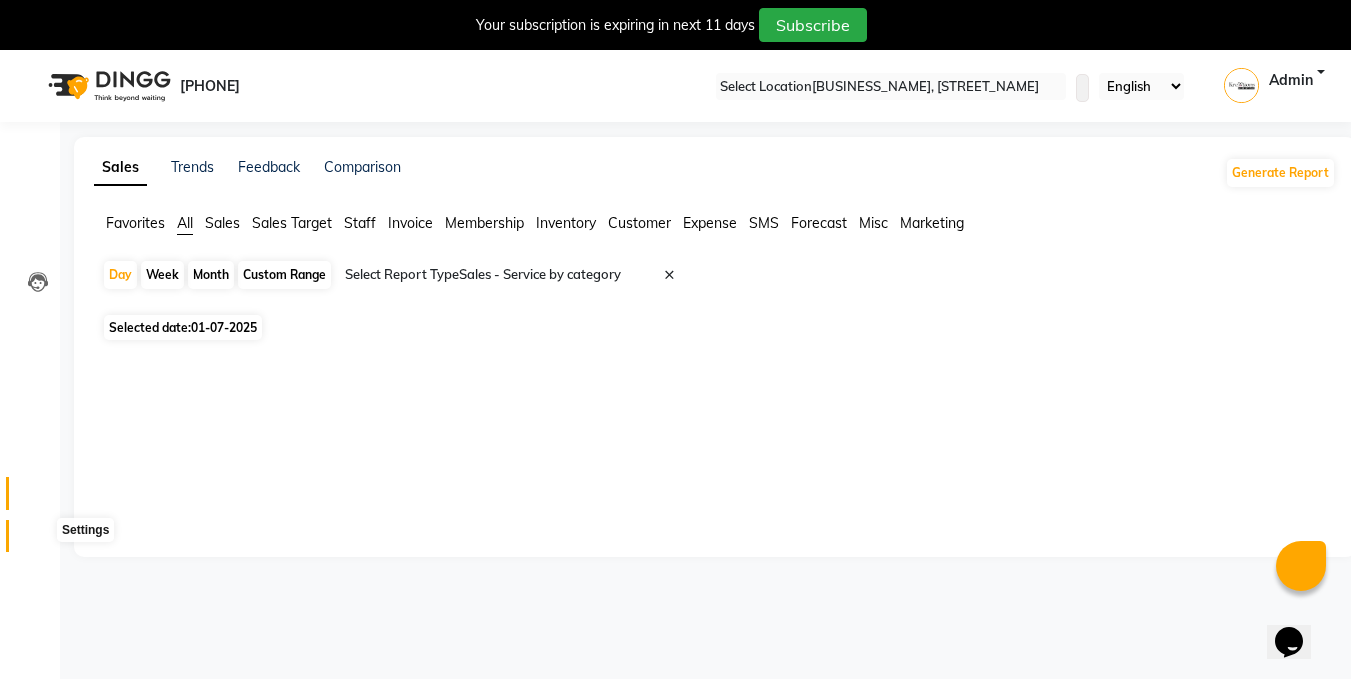 click at bounding box center [38, 541] 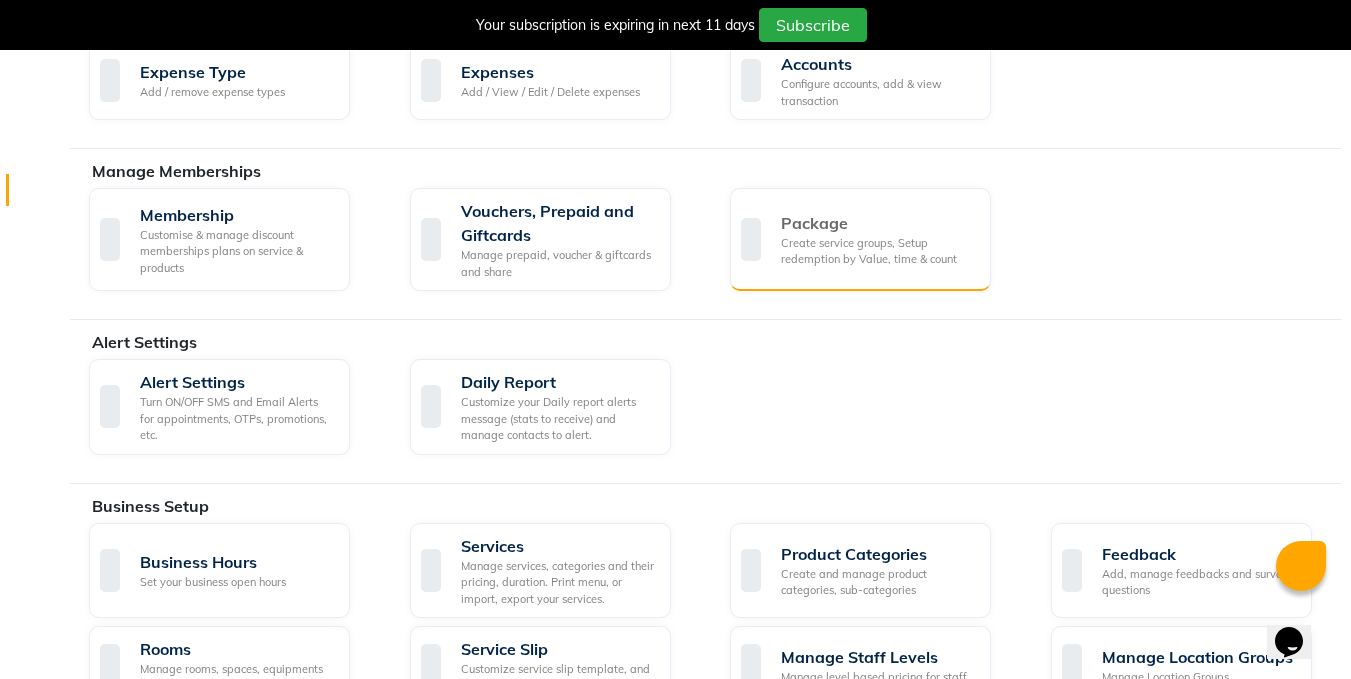 scroll, scrollTop: 490, scrollLeft: 0, axis: vertical 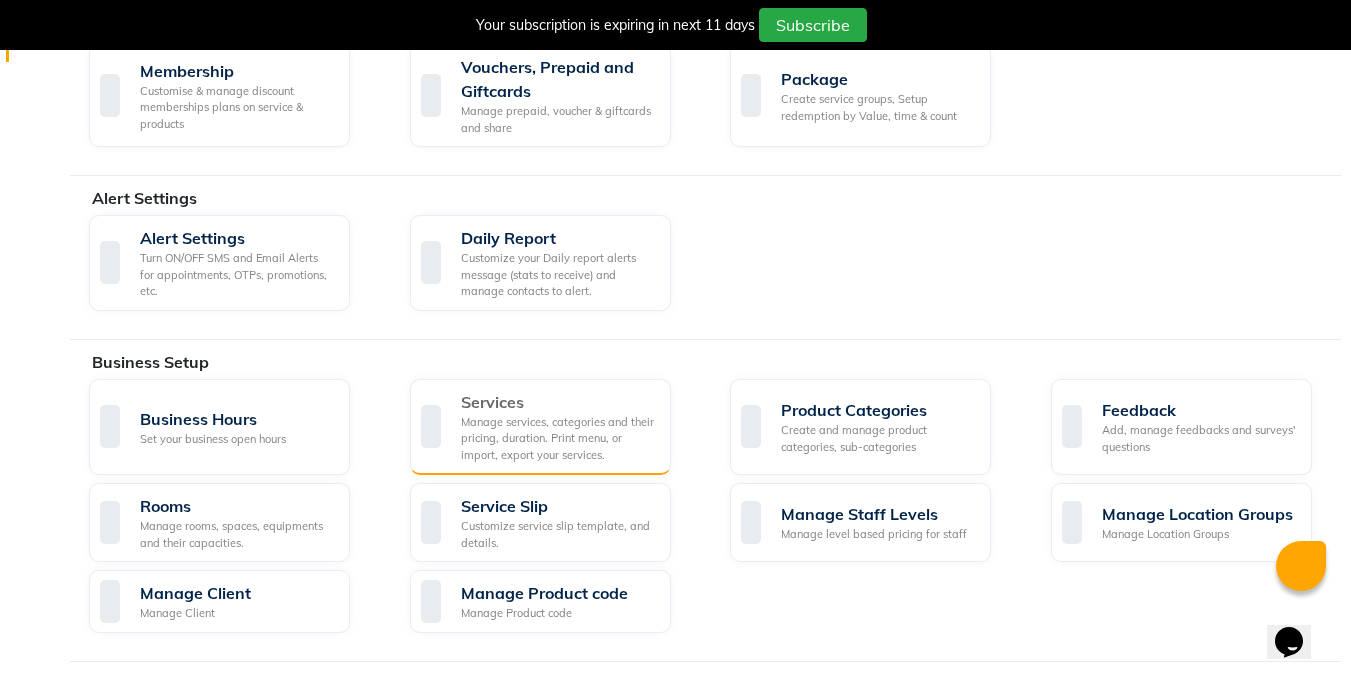 click on "Manage services, categories and their pricing, duration. Print menu, or import, export your services." at bounding box center [558, 439] 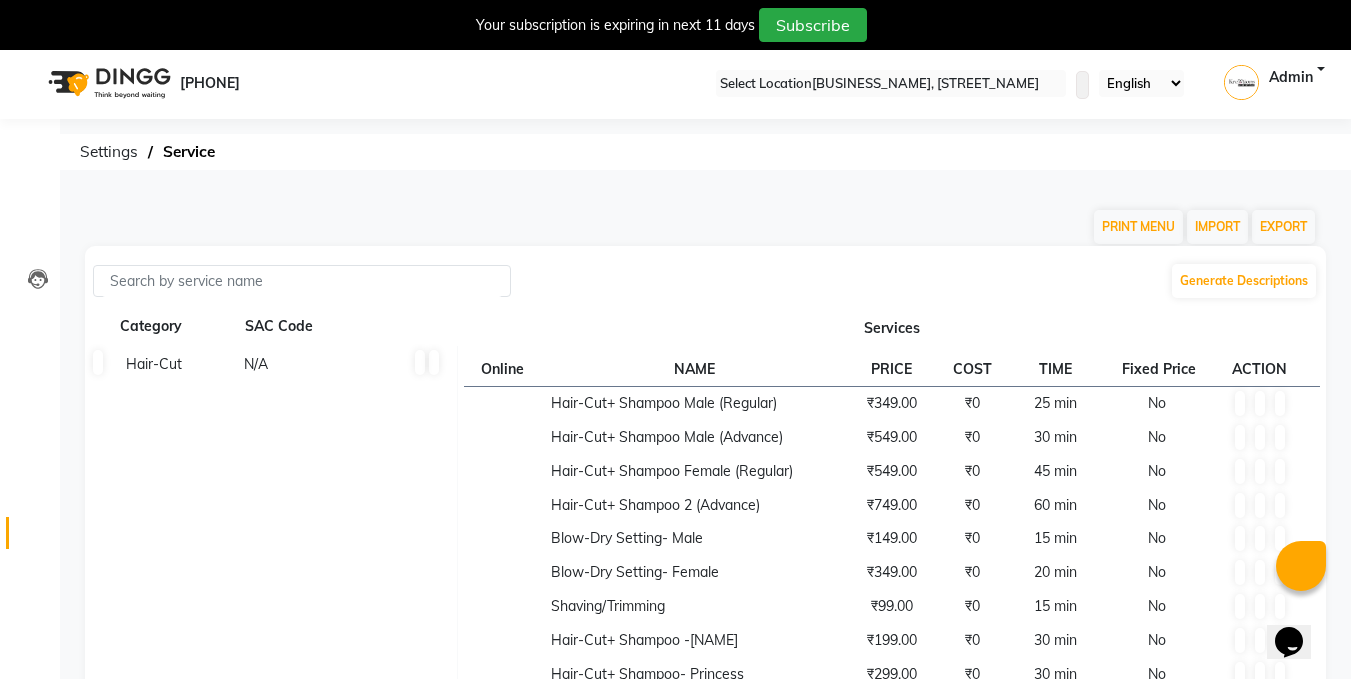 scroll, scrollTop: 0, scrollLeft: 0, axis: both 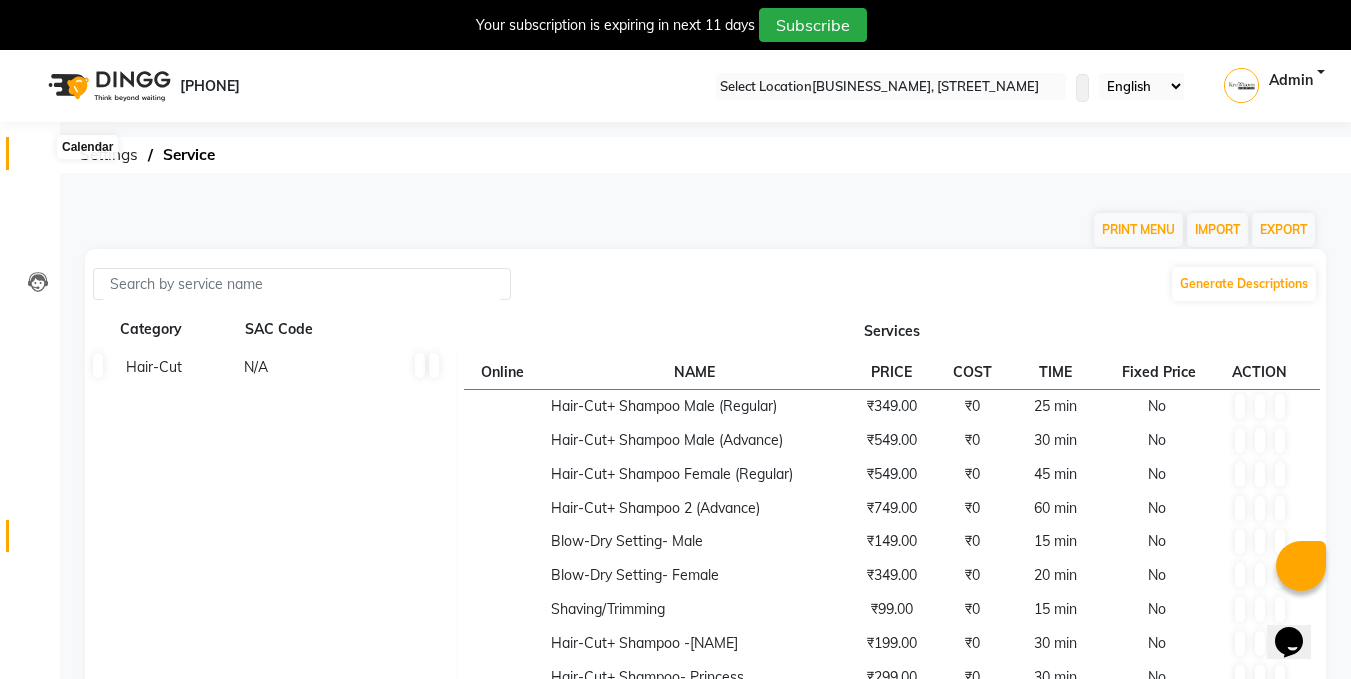 click at bounding box center [38, 158] 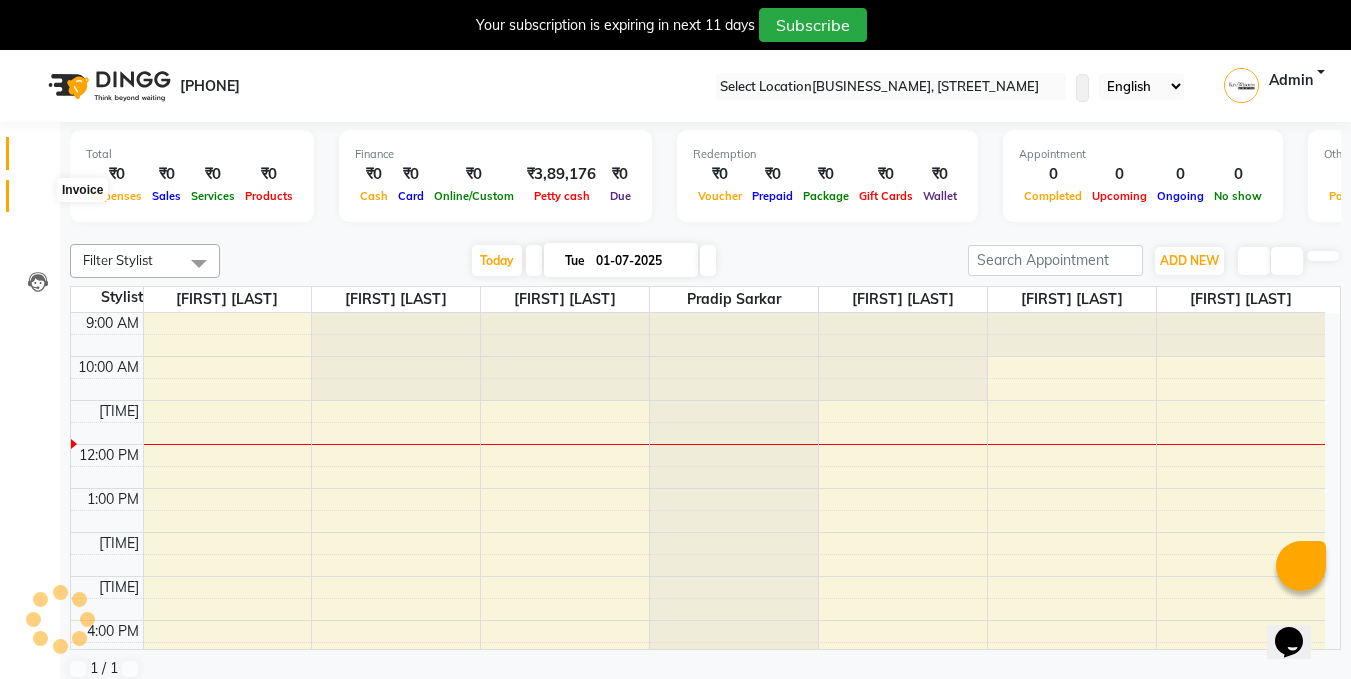 scroll, scrollTop: 0, scrollLeft: 0, axis: both 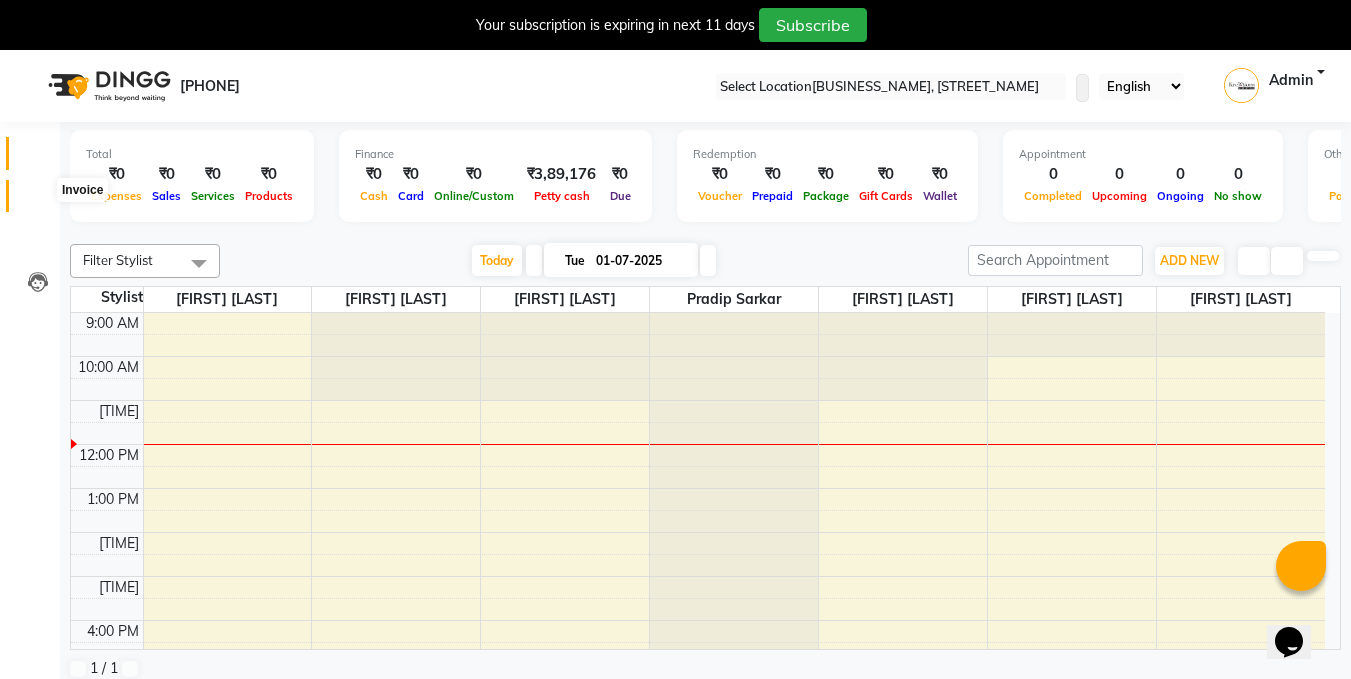 click at bounding box center (38, 201) 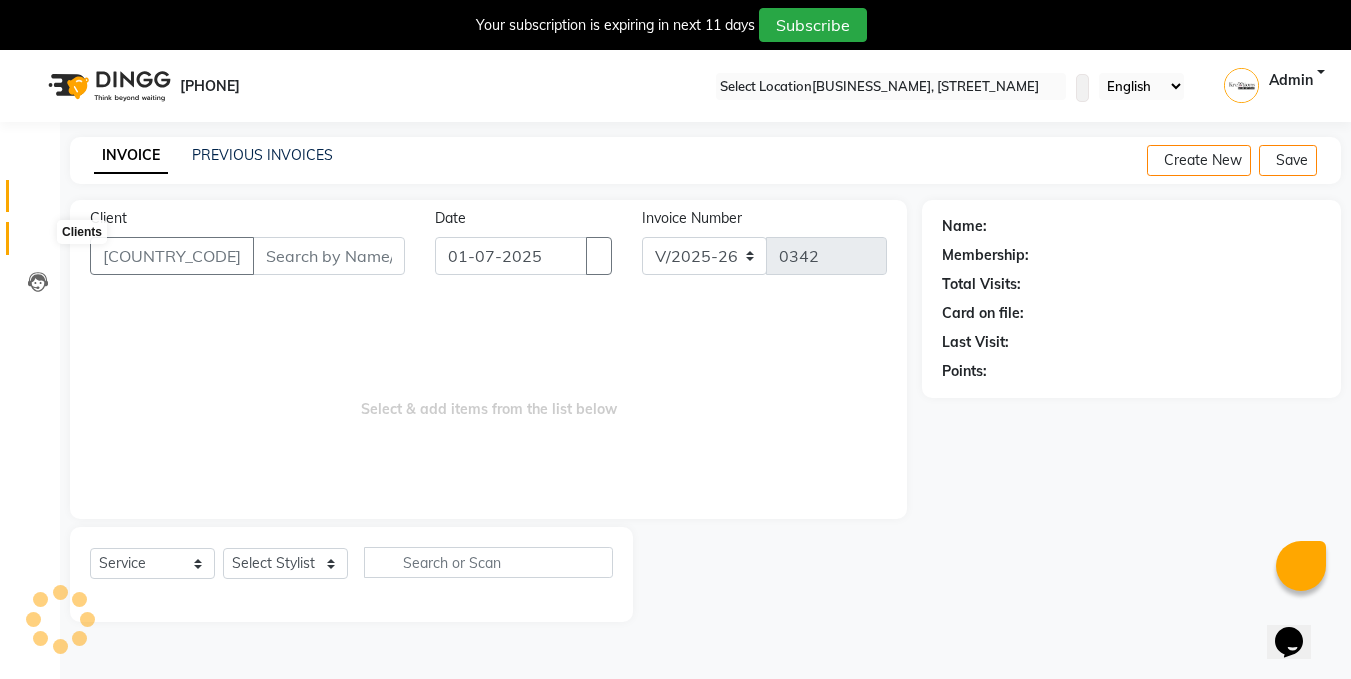 click at bounding box center [38, 243] 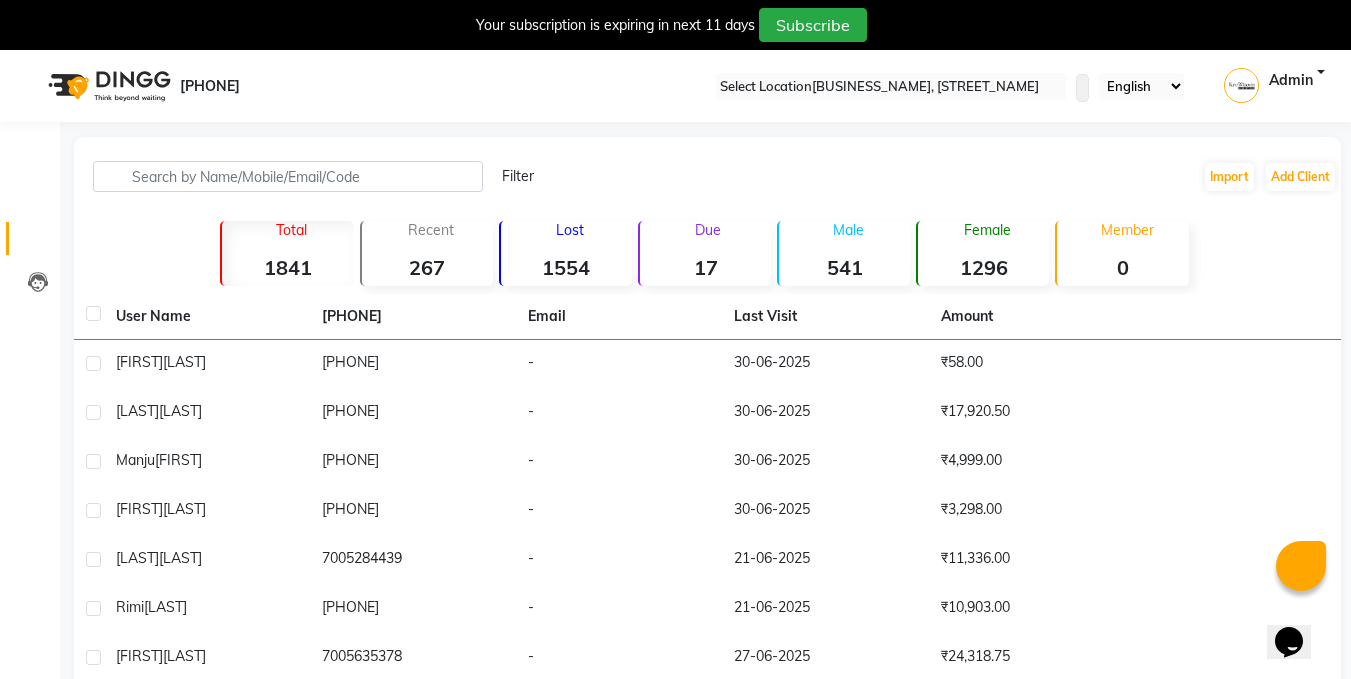 click on "Filter" at bounding box center [518, 176] 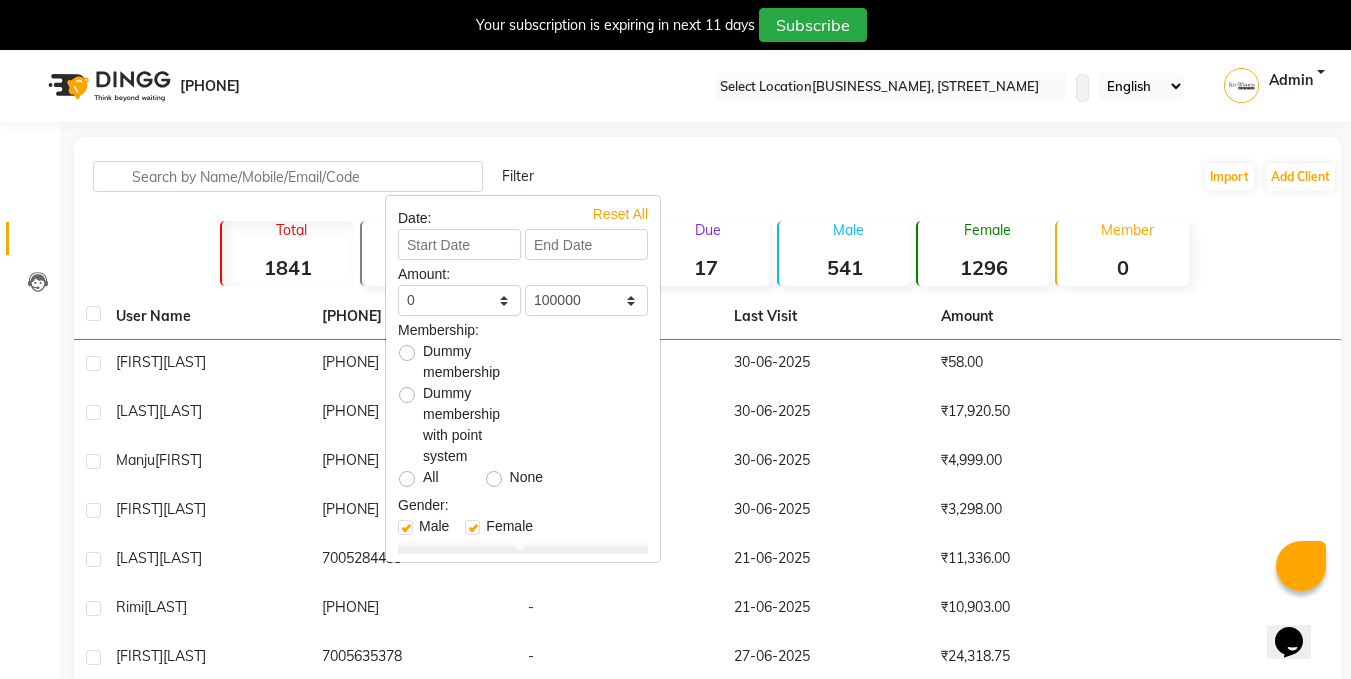 click on "Filter Import Add Client Total 1841 Recent 267 Lost 1554 Due 17 Male 541 Female 1296 Member 0 User Name Mobile No. Email Last Visit Amount shreyshi debbarma [PHONE] - 30-06-2025 ₹58.00 Soyenka Saha [PHONE] - 30-06-2025 ₹17,920.50 manju roy [PHONE] - 30-06-2025 ₹4,999.00 Amitav Debbarma [PHONE] - 30-06-2025 ₹3,298.00 shriya chakraborty [PHONE] - 21-06-2025 ₹11,336.00 Rimi Mahajan [PHONE] - 21-06-2025 ₹10,903.00 Puja Debroy [PHONE] - 27-06-2025 ₹24,318.75 dr.pp [PHONE] - 22-06-2025 ₹2,850.00 Tanmoyee Roy [PHONE] - 22-06-2025 ₹4,337.60 Anindita Bhowmik [PHONE] - 22-06-2025 ₹7,995.00 Previous Next 10 50 100" at bounding box center (707, 511) 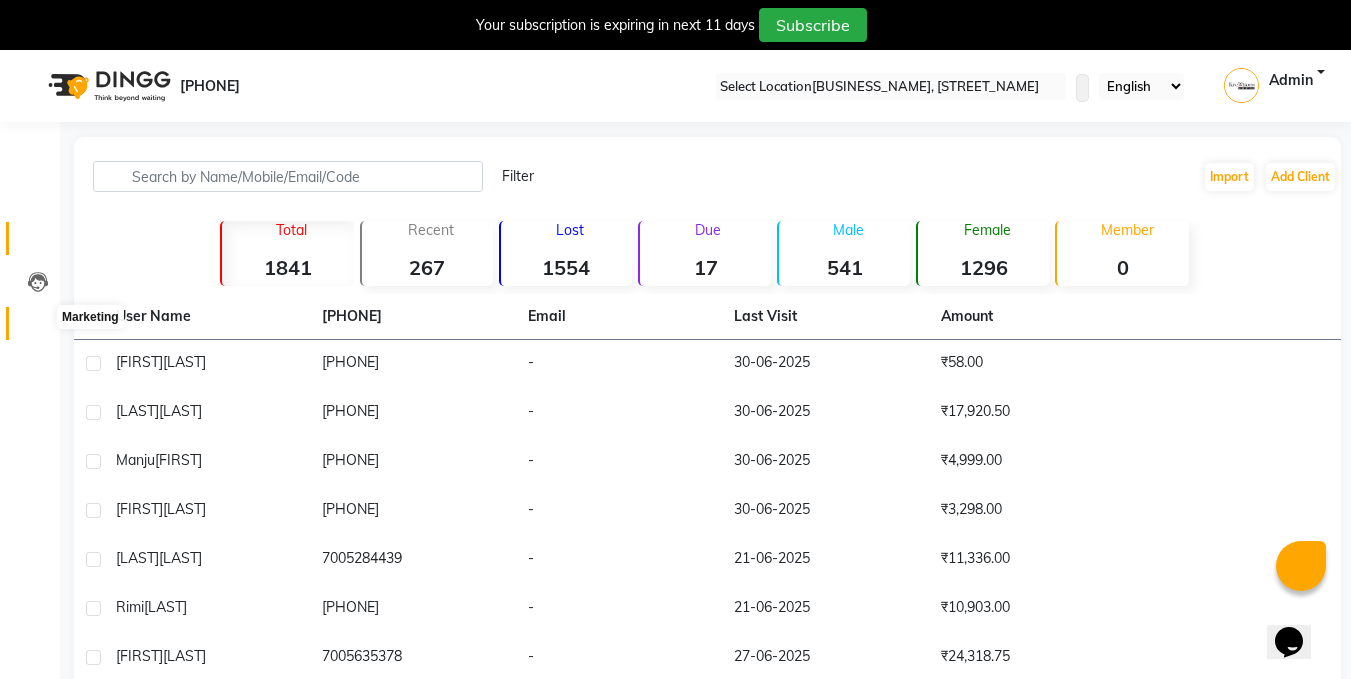 click at bounding box center [38, 328] 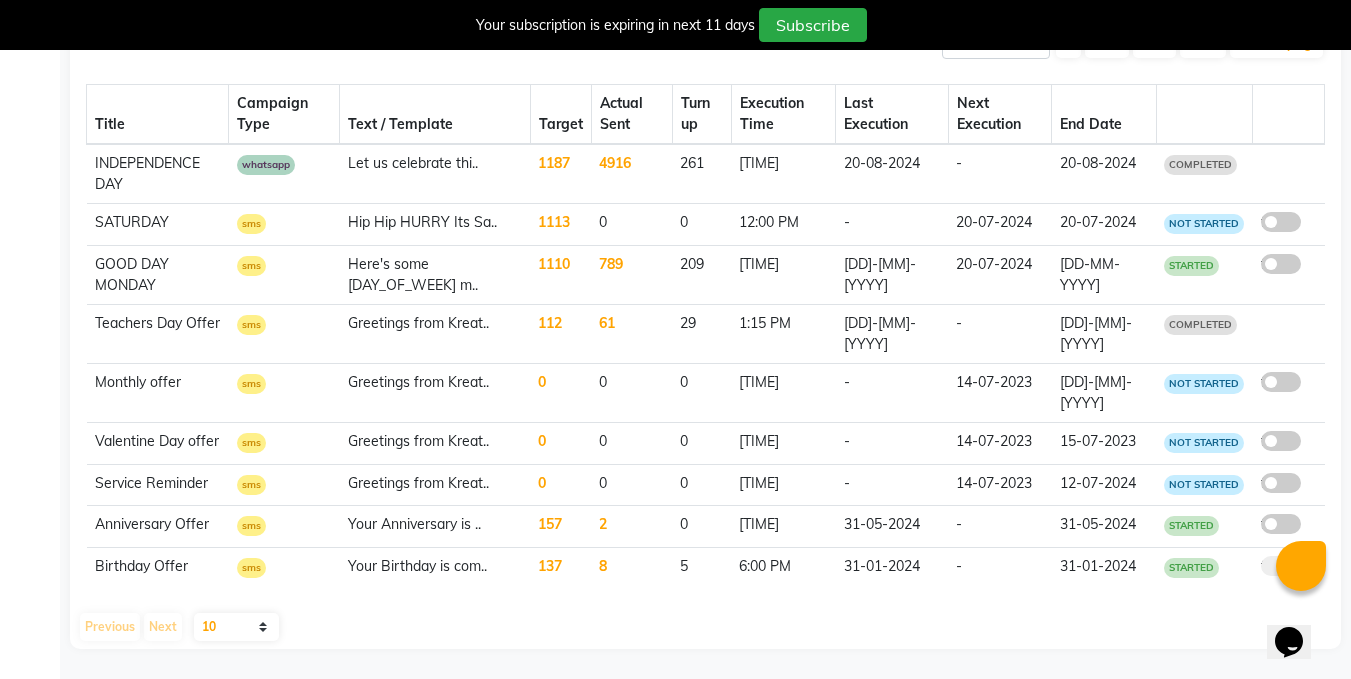 scroll, scrollTop: 0, scrollLeft: 0, axis: both 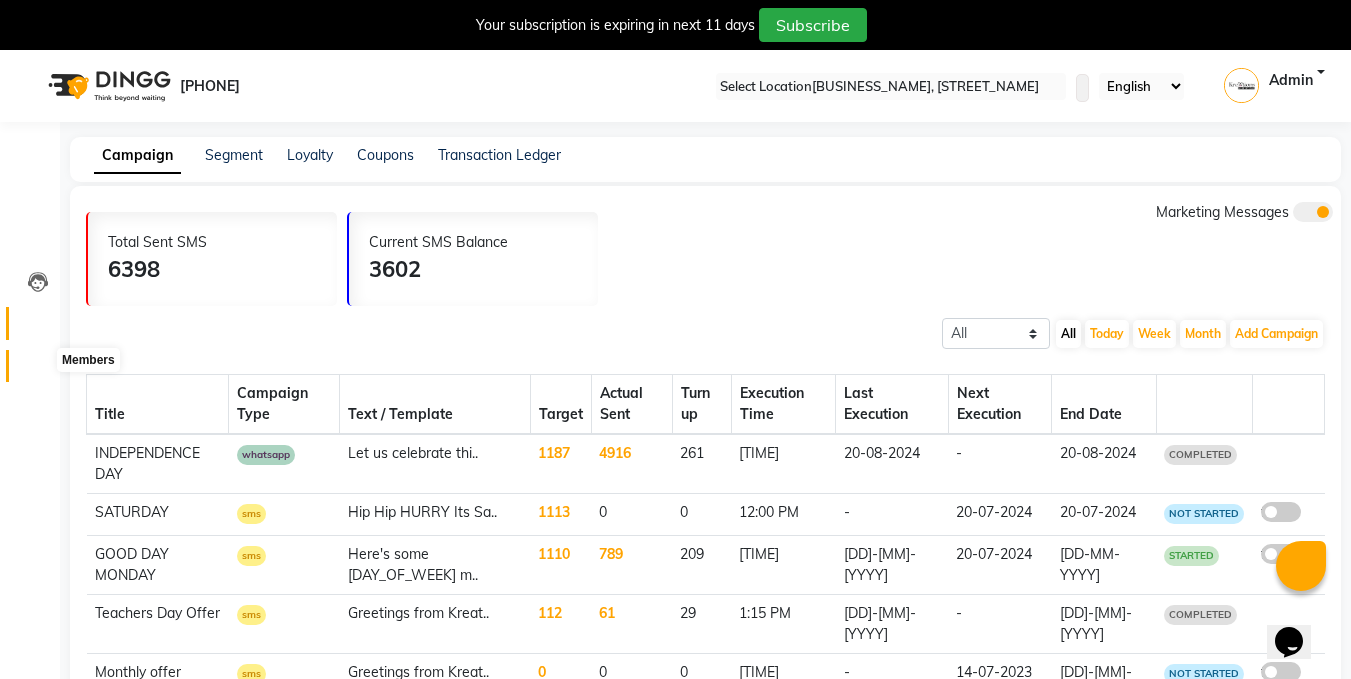 click at bounding box center (38, 371) 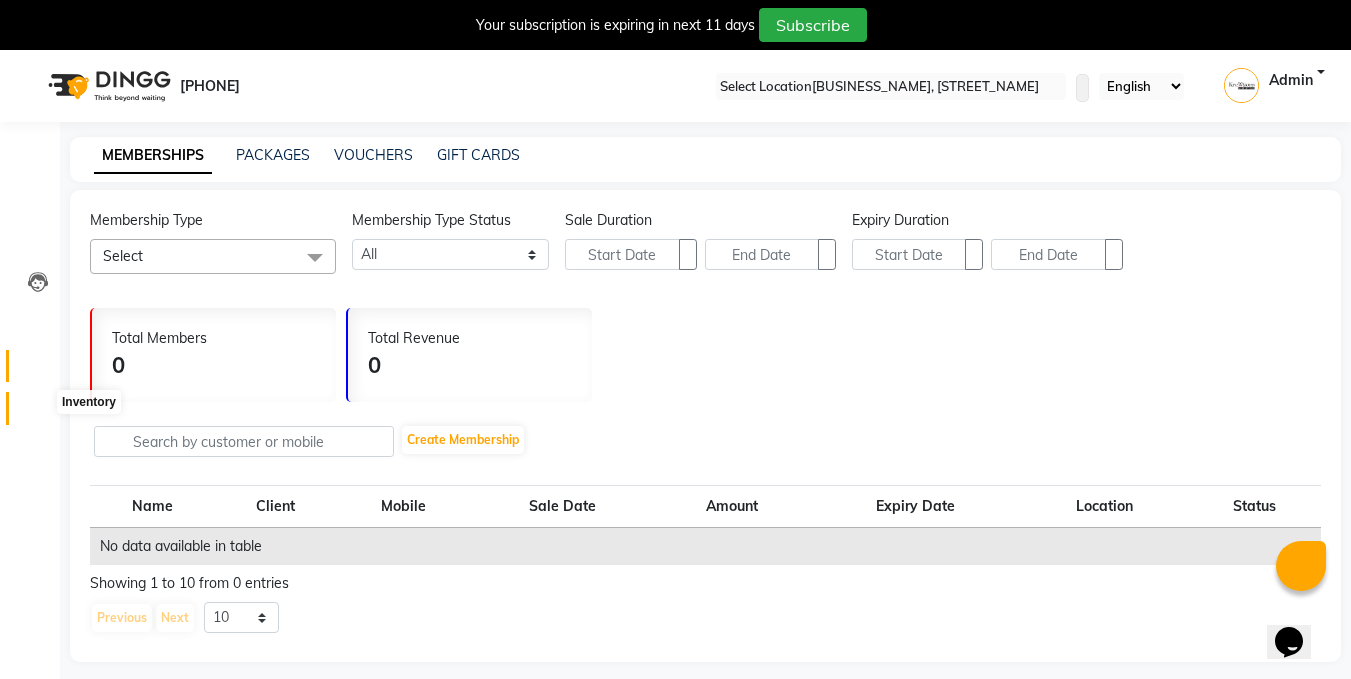 click at bounding box center (38, 413) 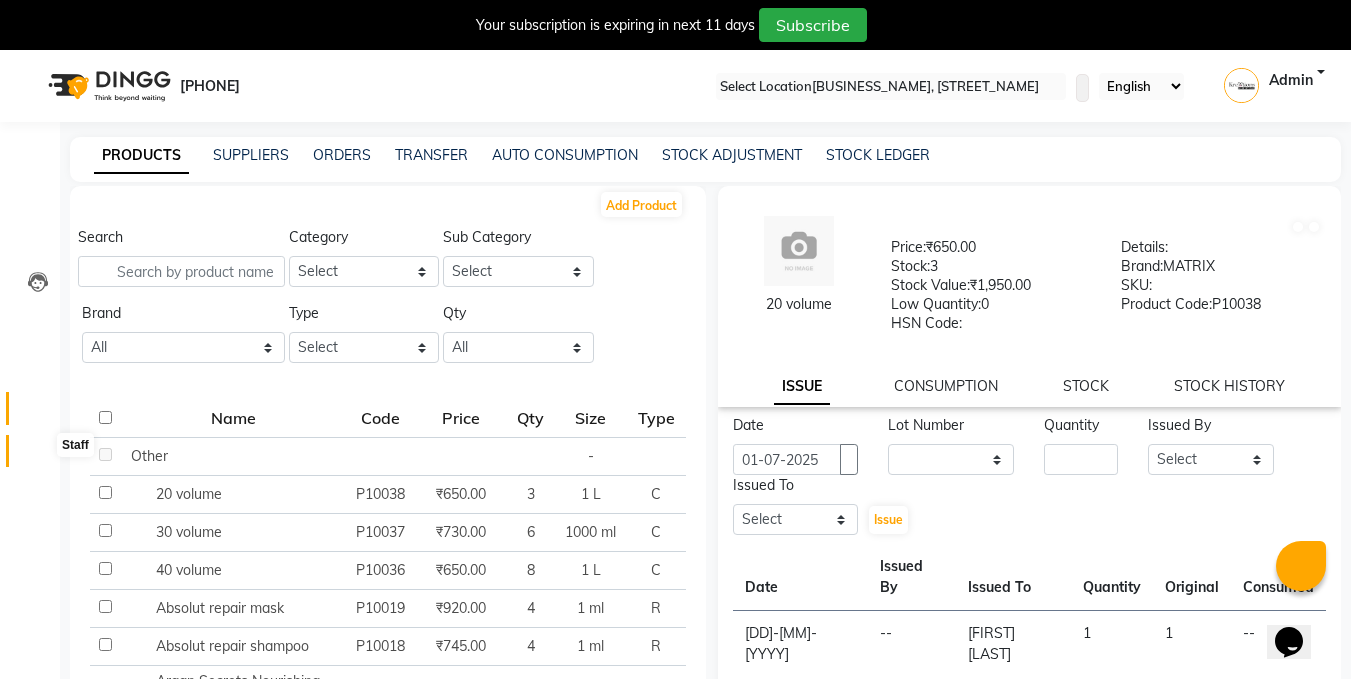 click at bounding box center (38, 456) 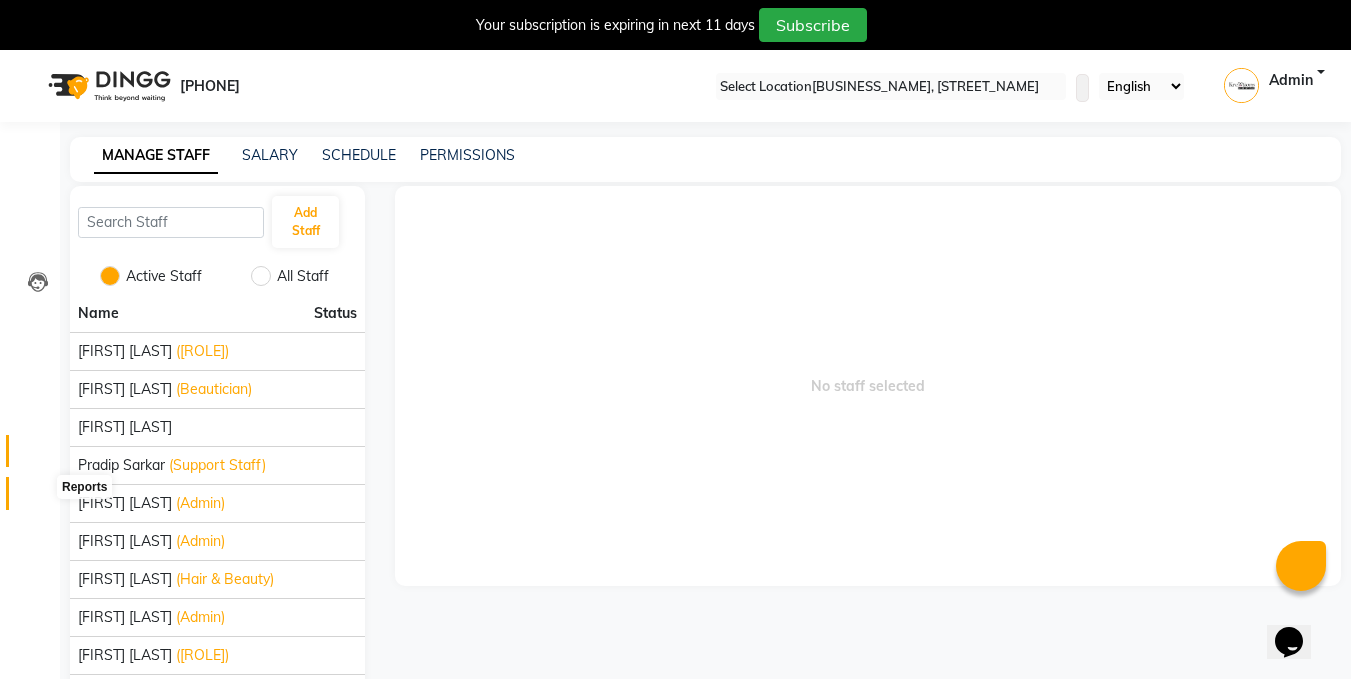 click at bounding box center (38, 498) 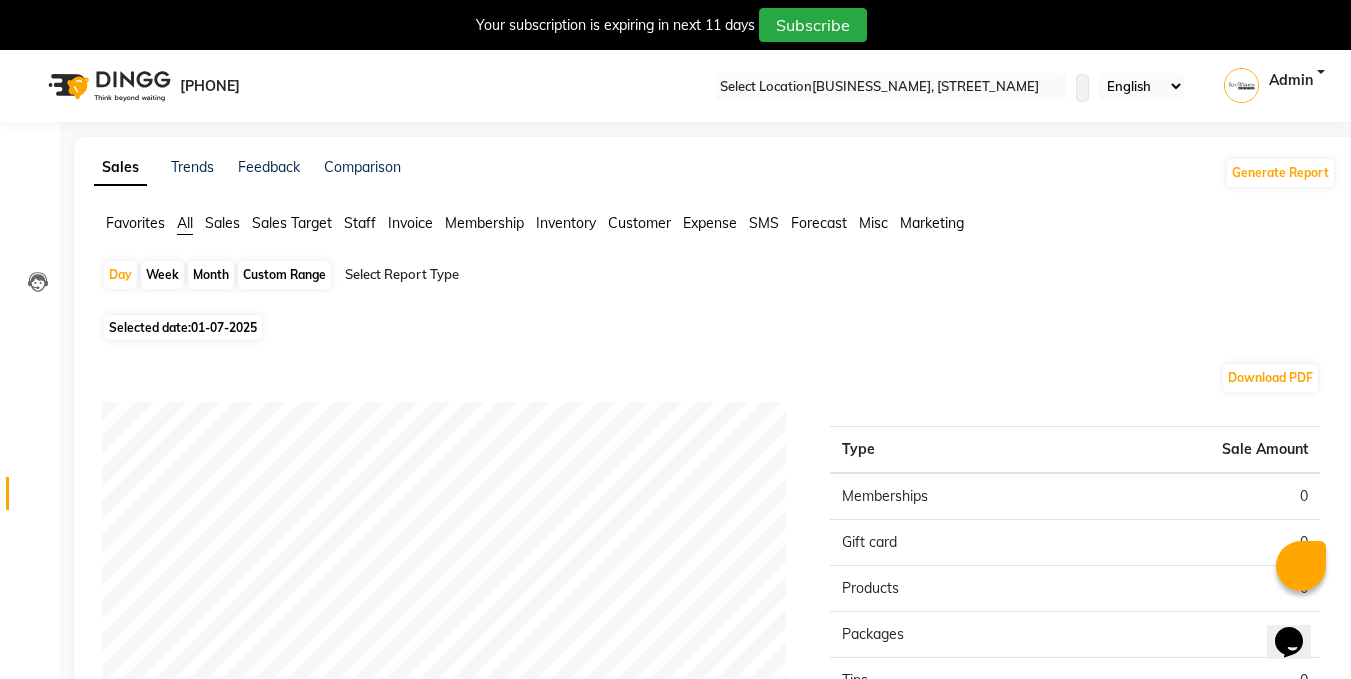 click on "Sales" at bounding box center (135, 223) 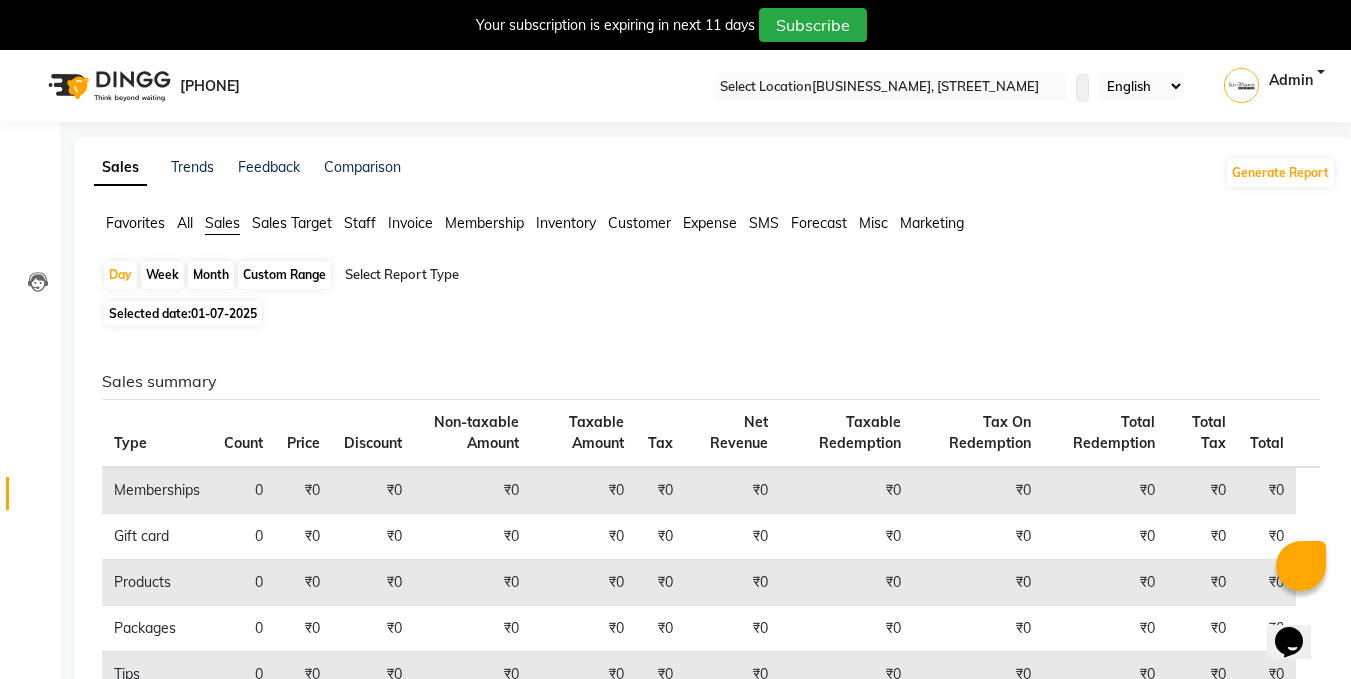 click on "Custom Range" at bounding box center [284, 275] 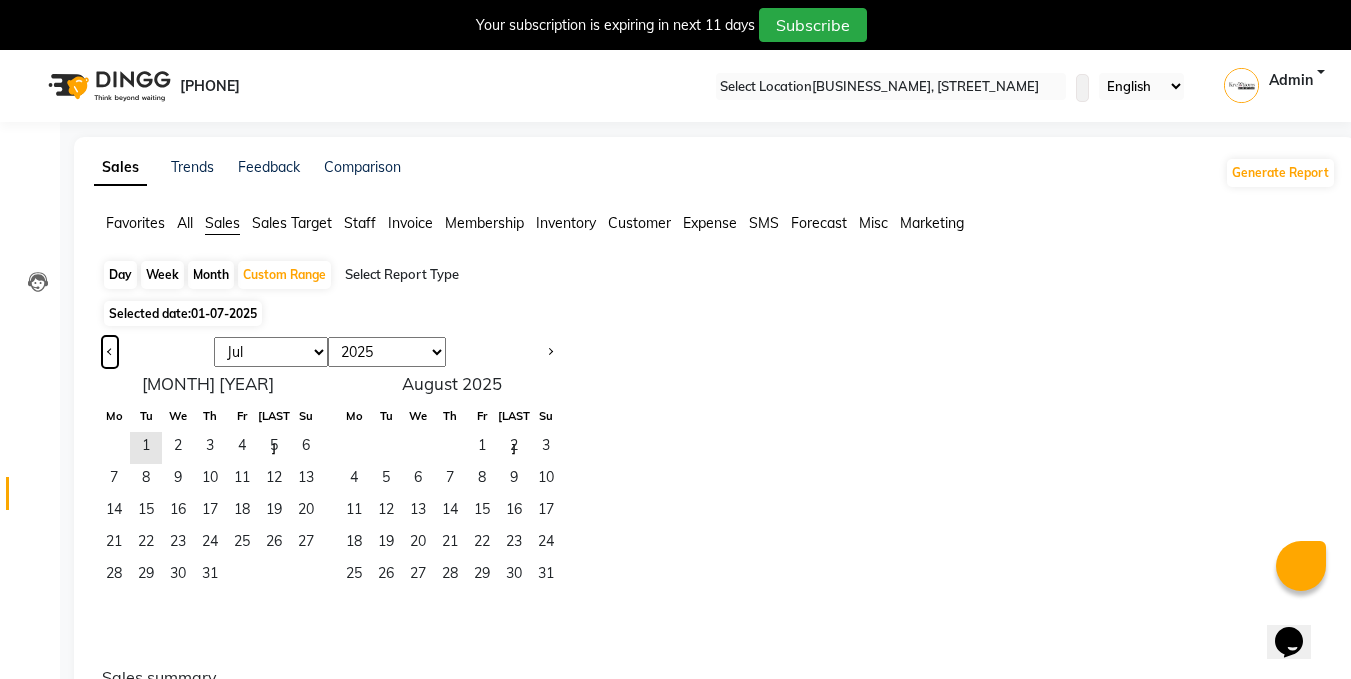 click at bounding box center [110, 350] 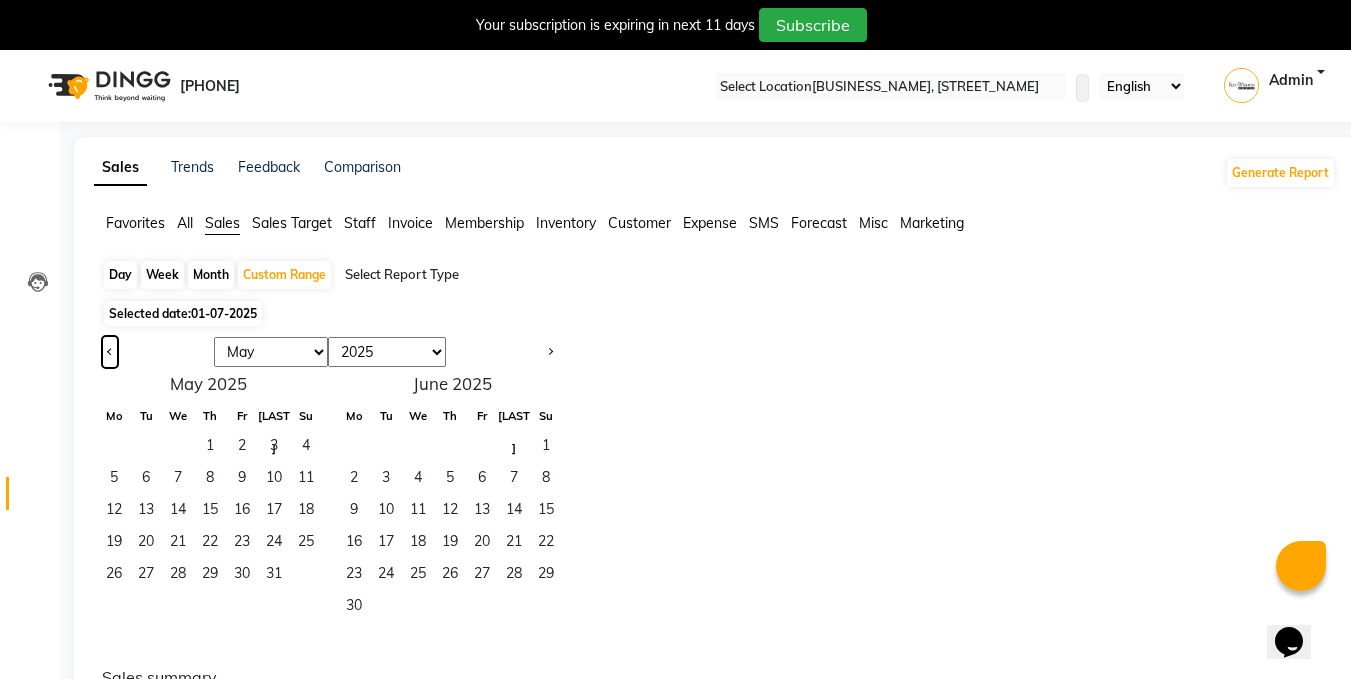 click at bounding box center (110, 350) 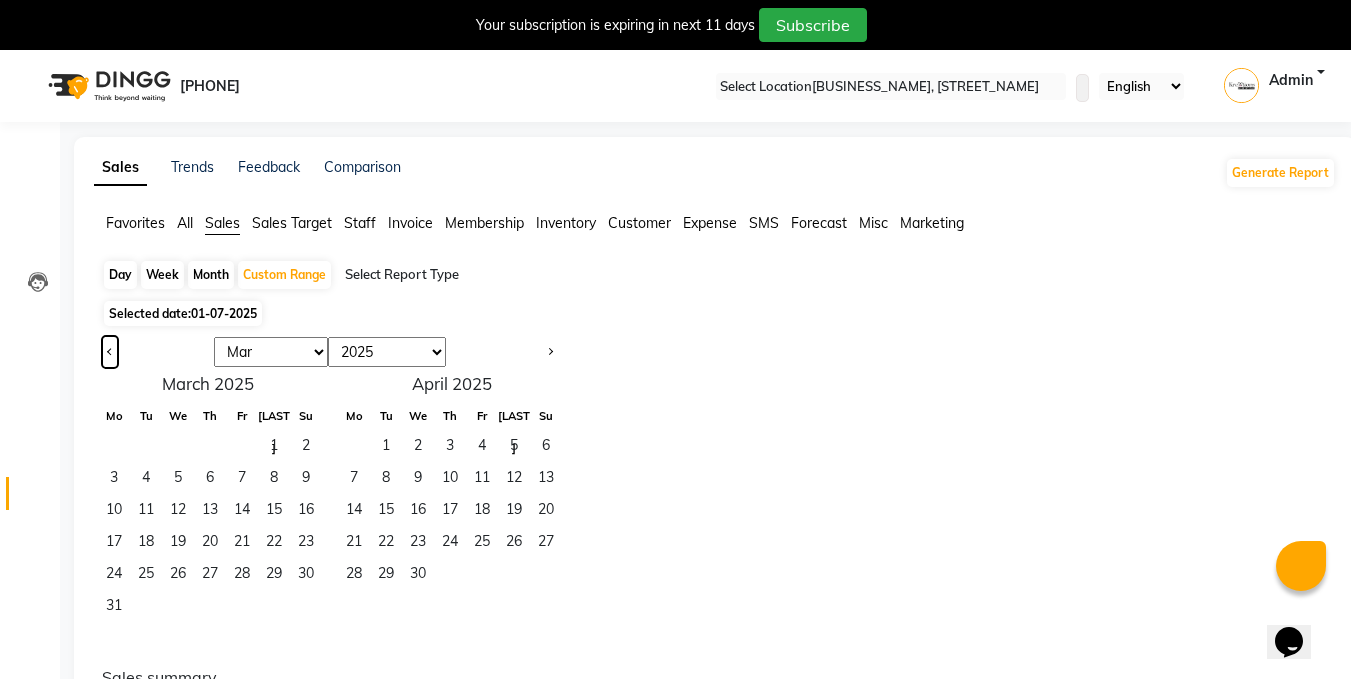 click at bounding box center (110, 350) 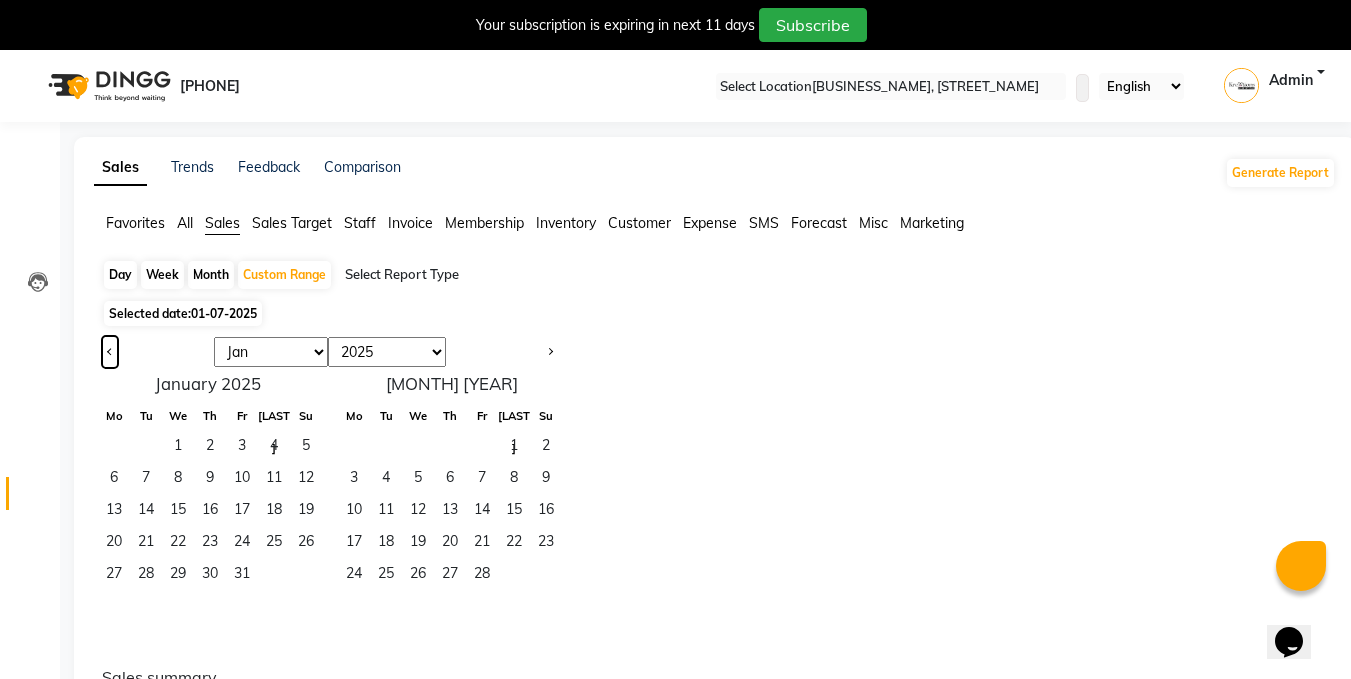 click at bounding box center [110, 350] 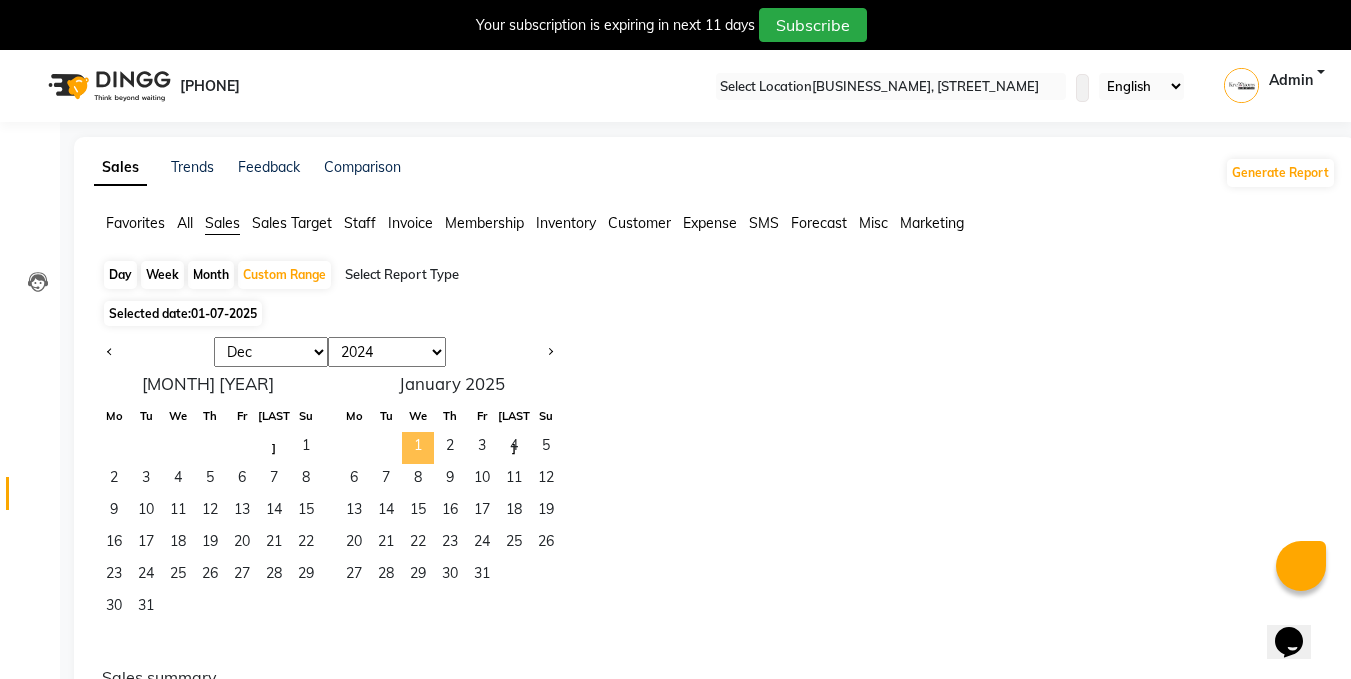 click on "1" at bounding box center [418, 448] 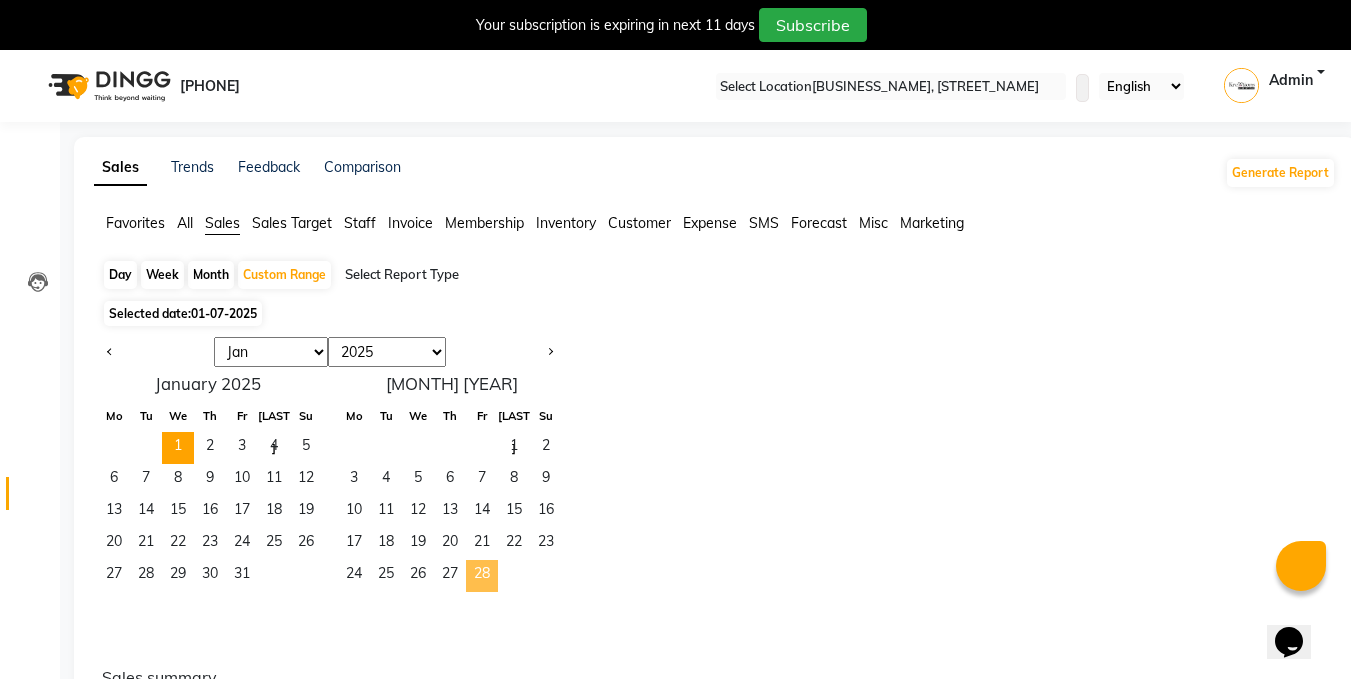 click on "28" at bounding box center (482, 576) 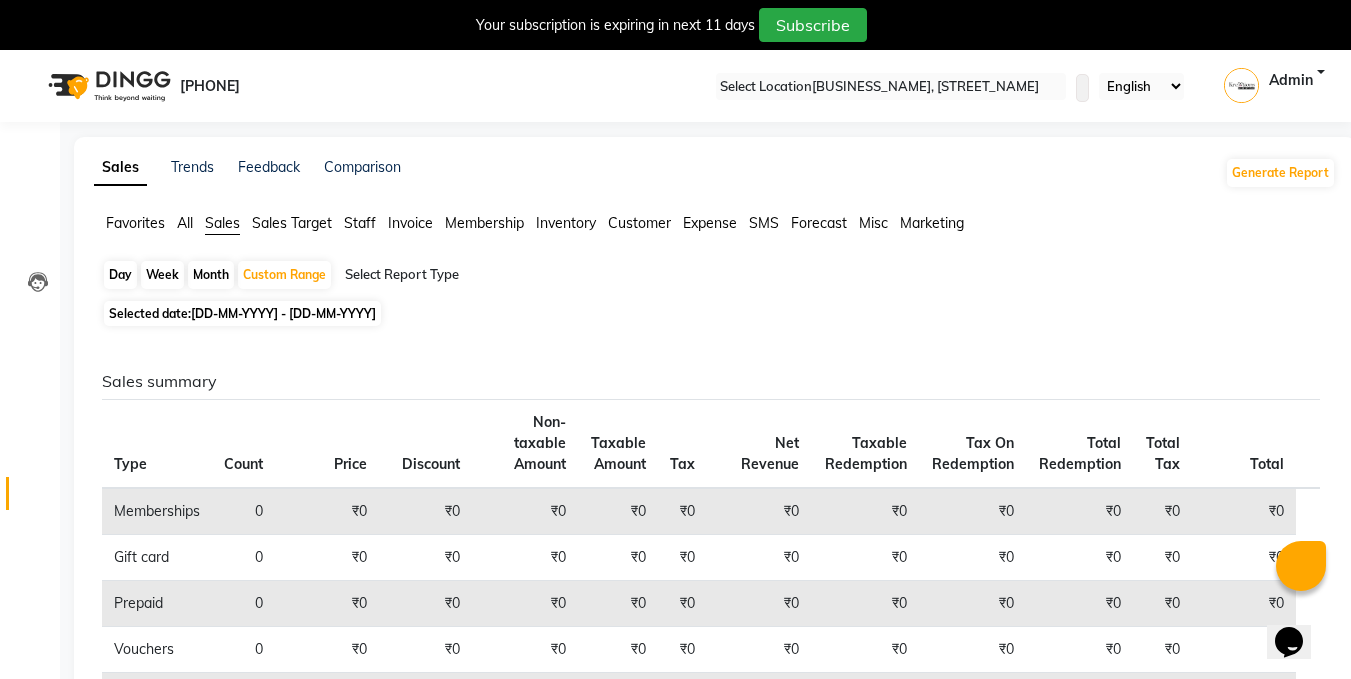 click at bounding box center (516, 275) 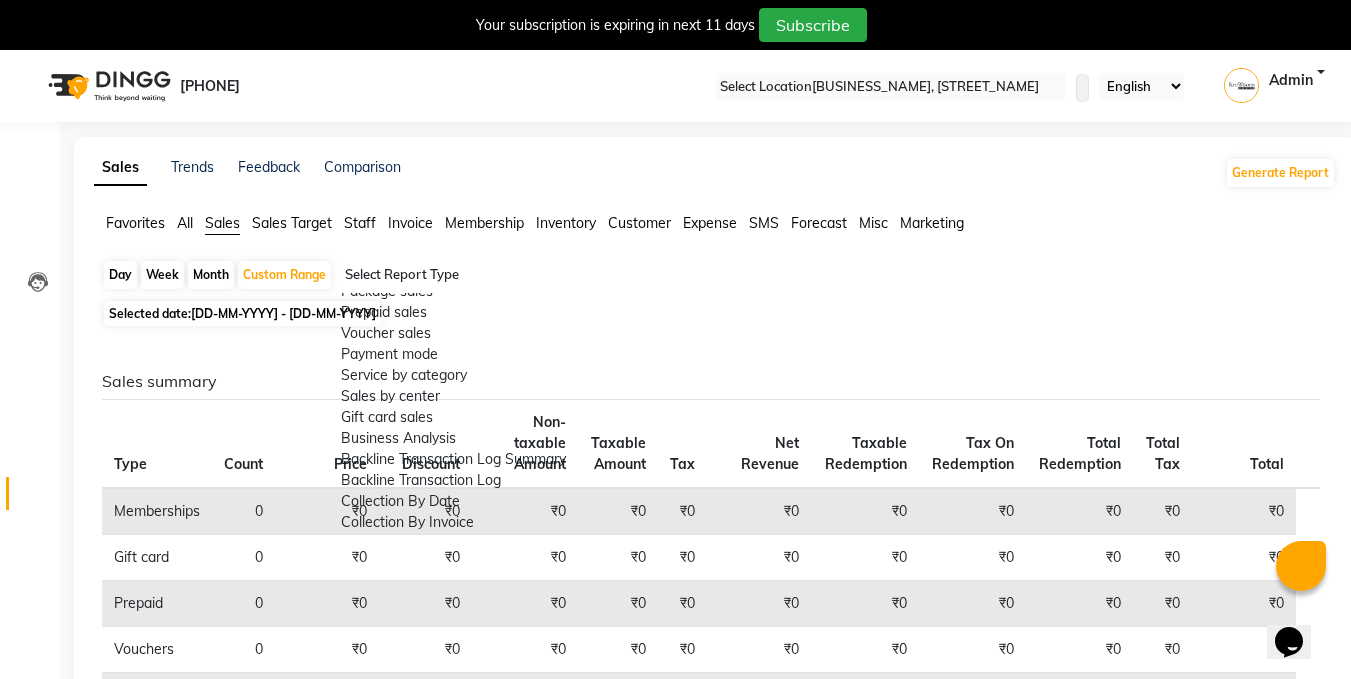 scroll, scrollTop: 197, scrollLeft: 0, axis: vertical 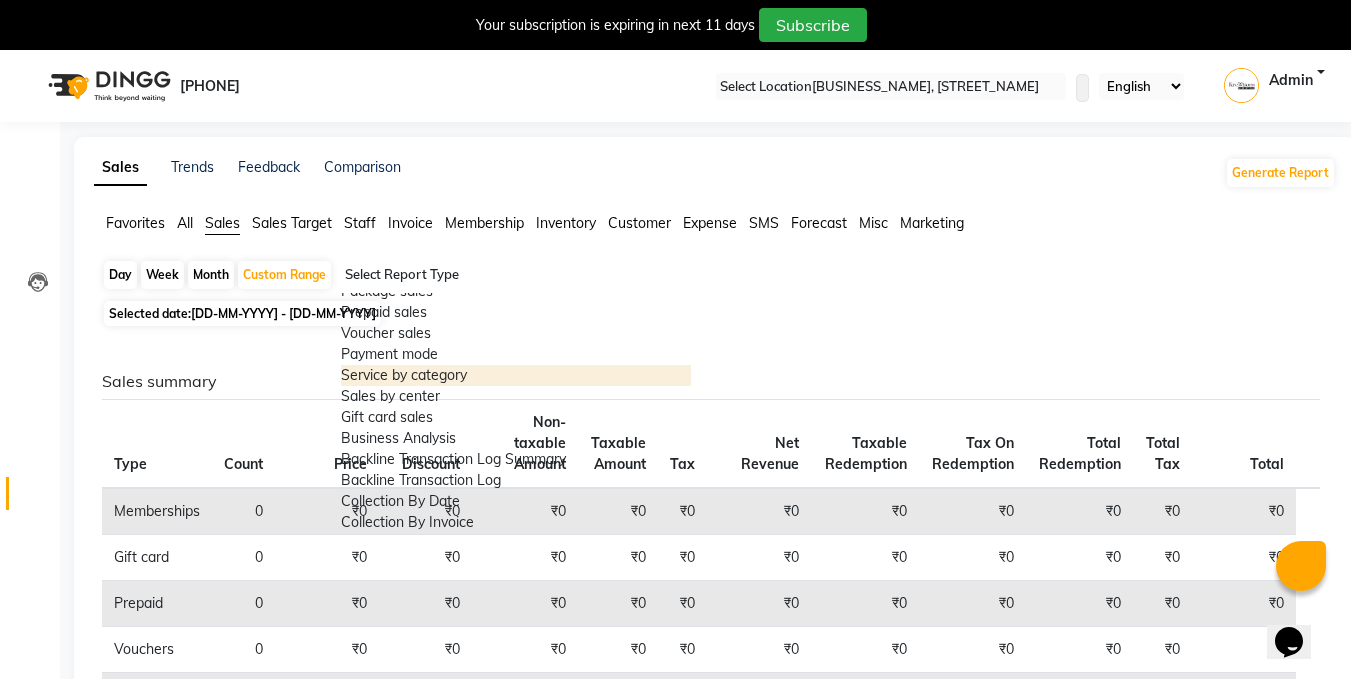 click on "Service by category" at bounding box center [516, 375] 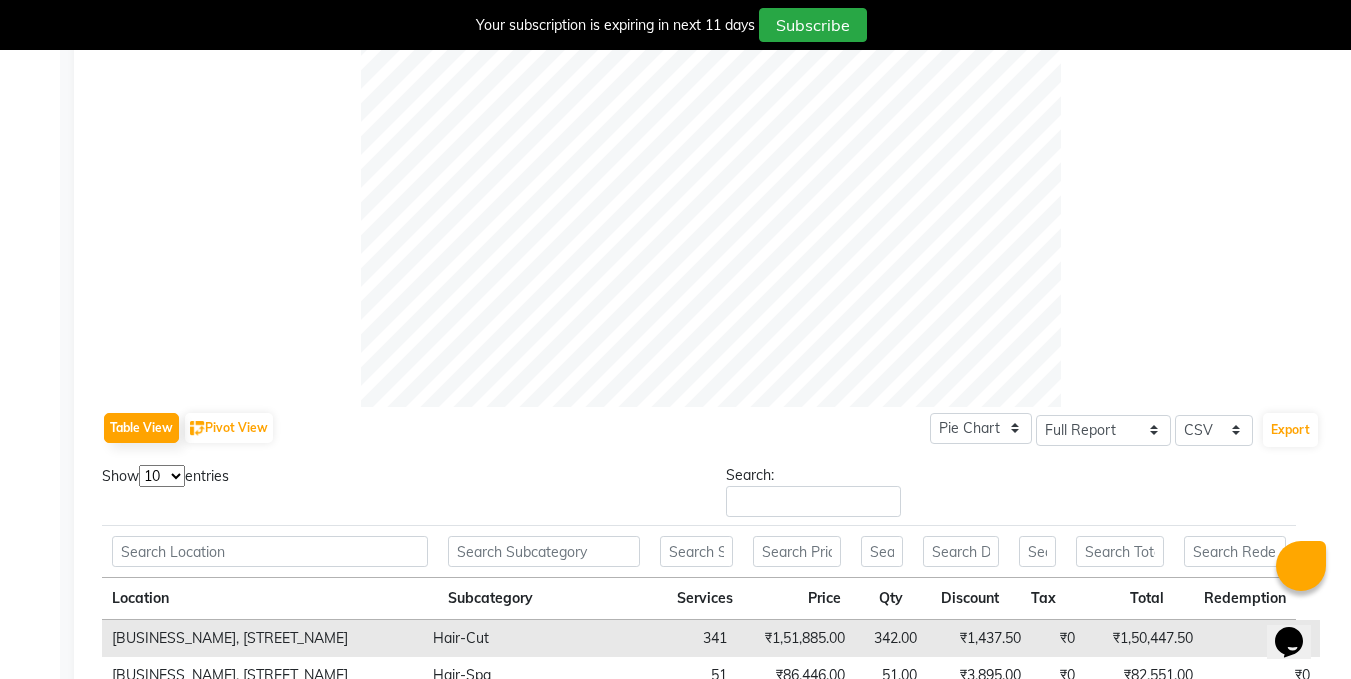 scroll, scrollTop: 857, scrollLeft: 0, axis: vertical 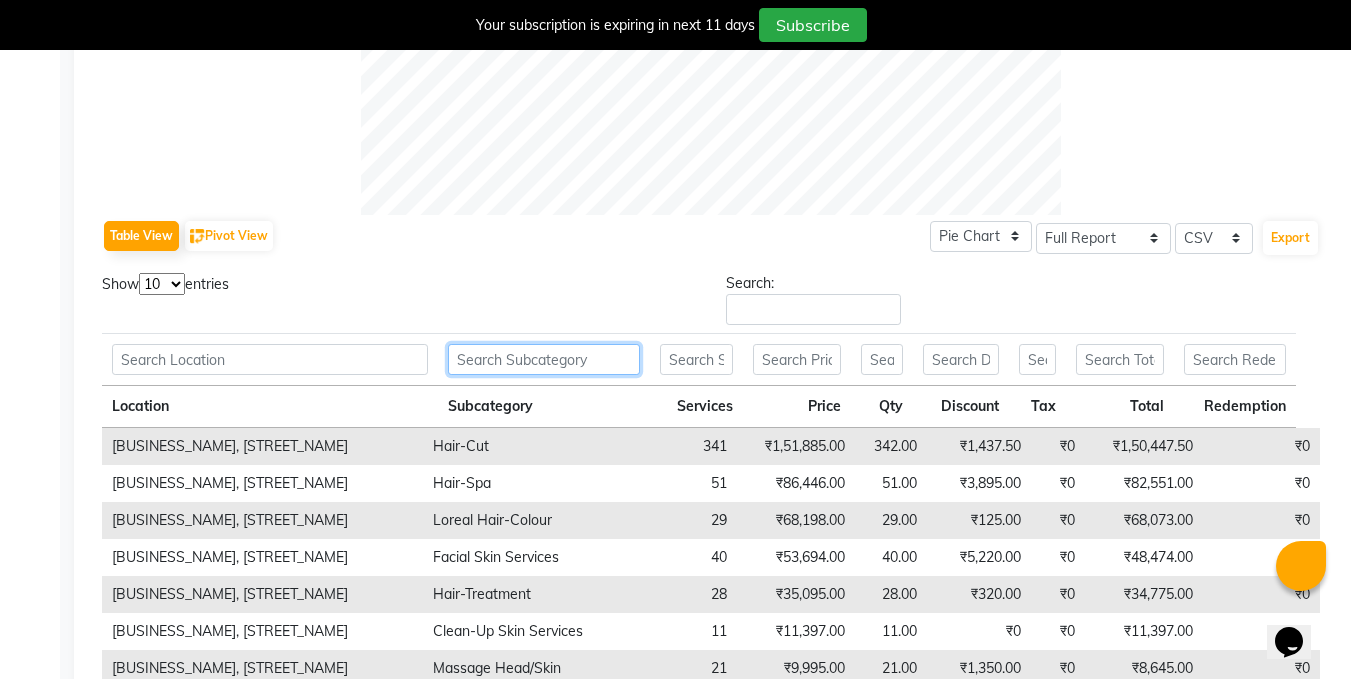 click at bounding box center (270, 359) 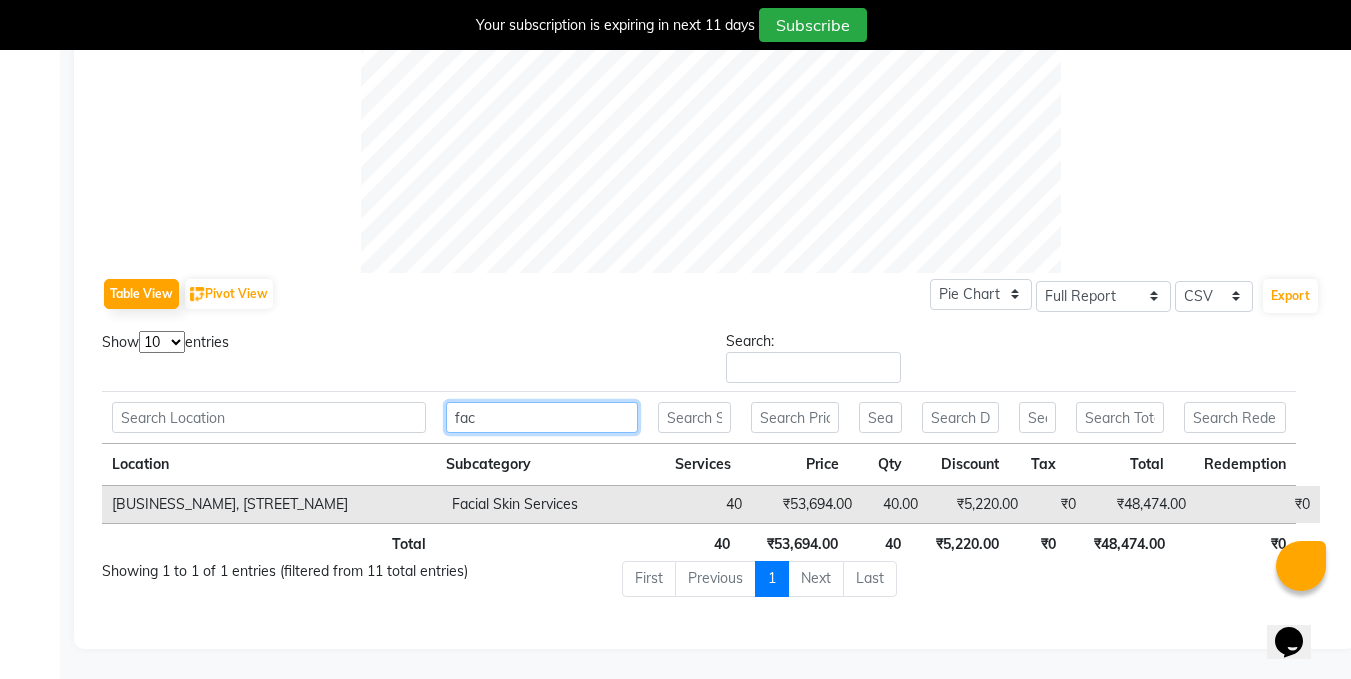 scroll, scrollTop: 795, scrollLeft: 0, axis: vertical 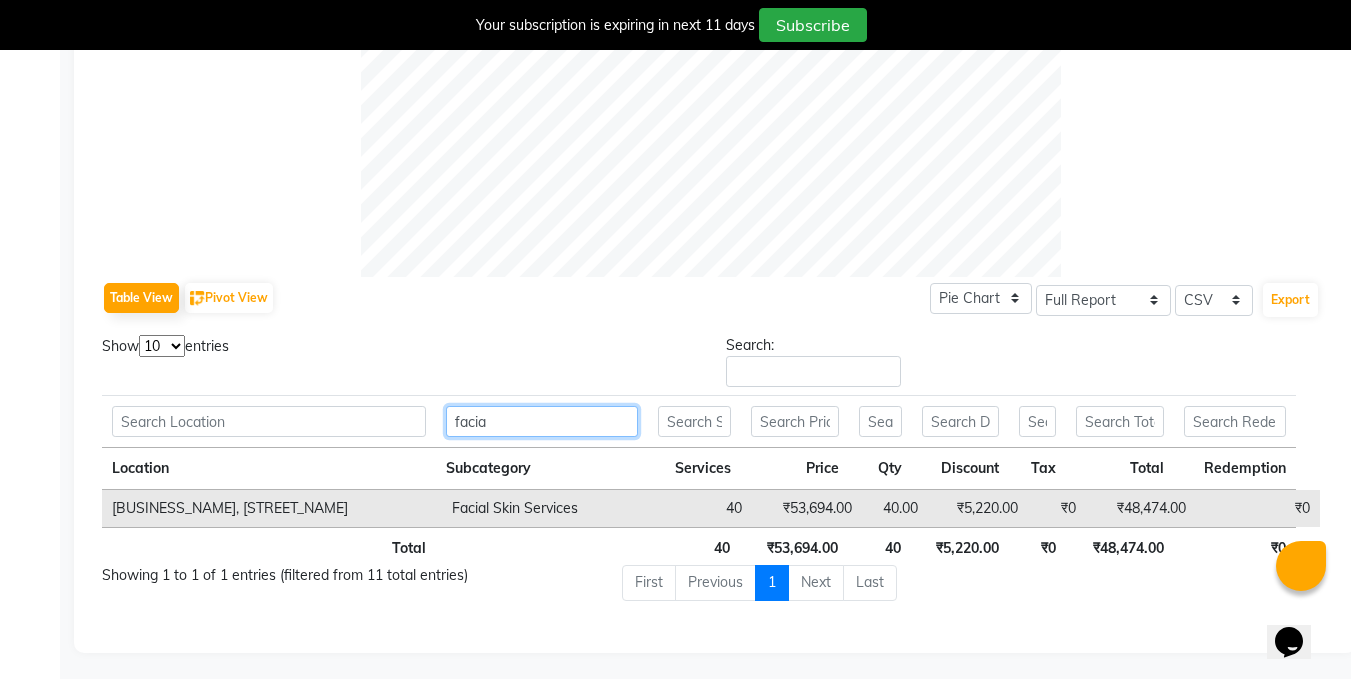 type on "facia" 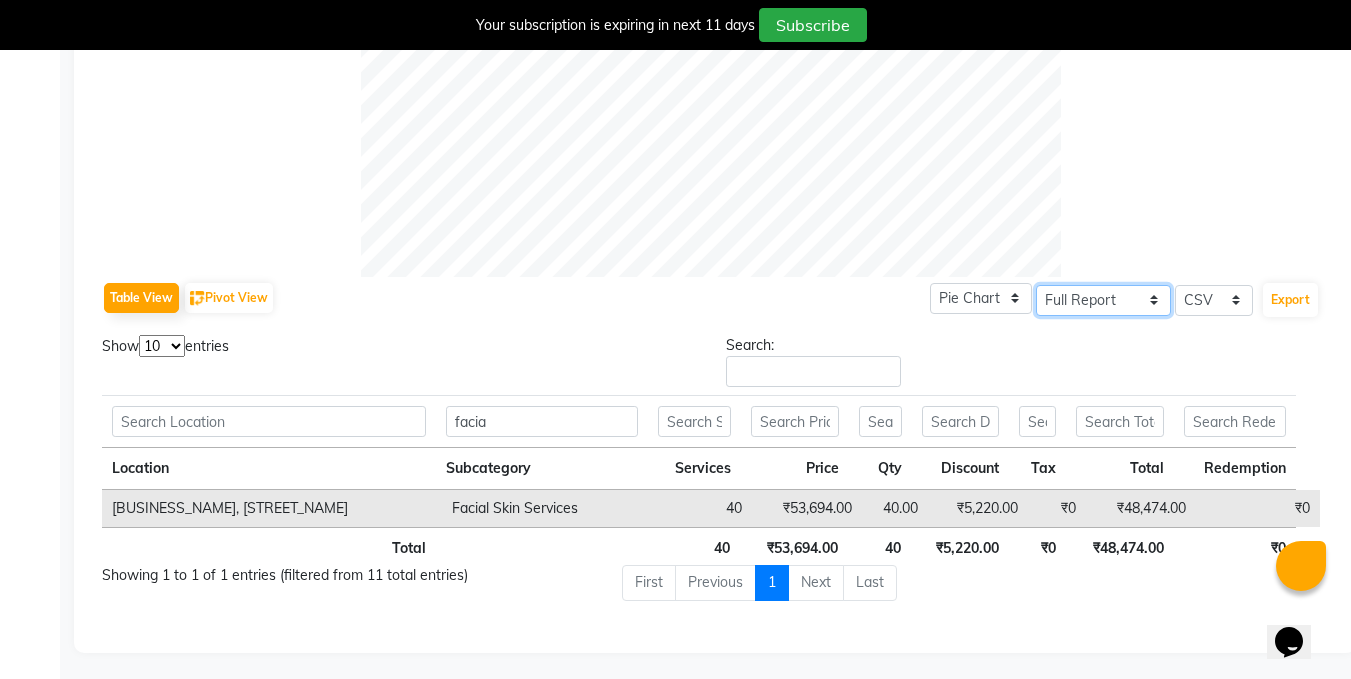 click on "Select Full Report Filtered Report" at bounding box center (1103, 300) 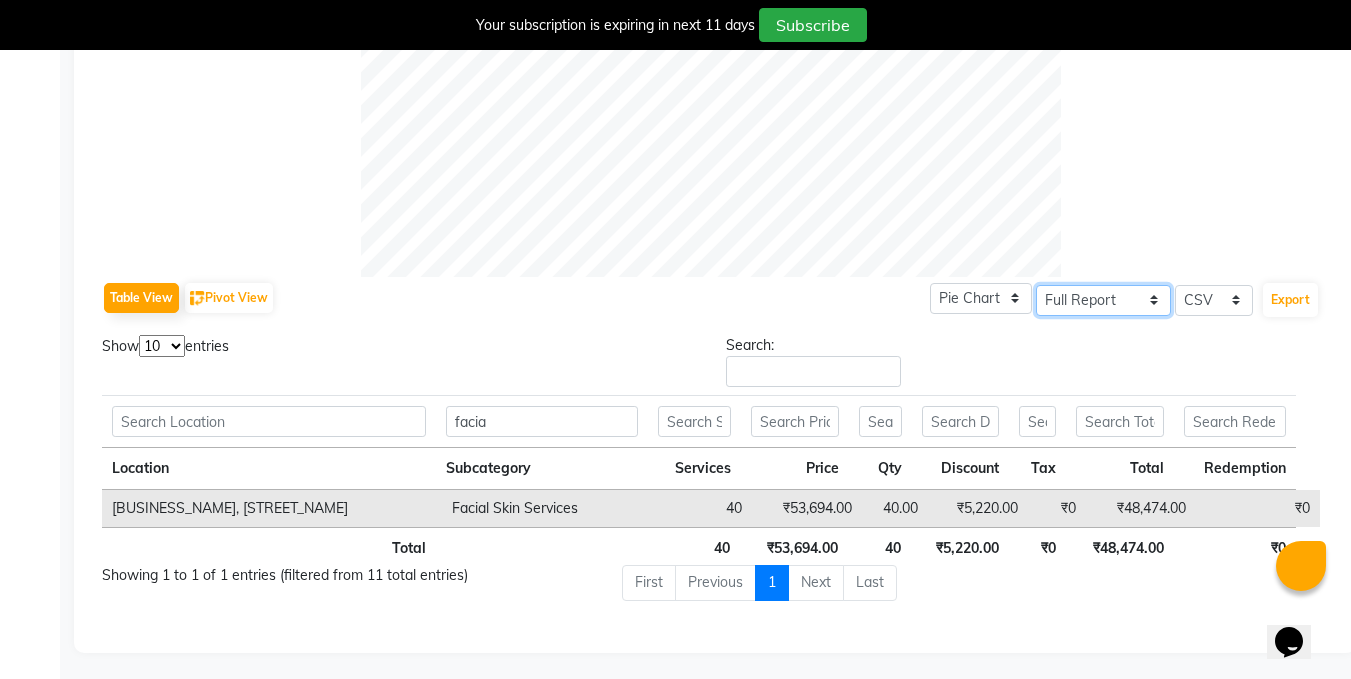 select on "filtered_report" 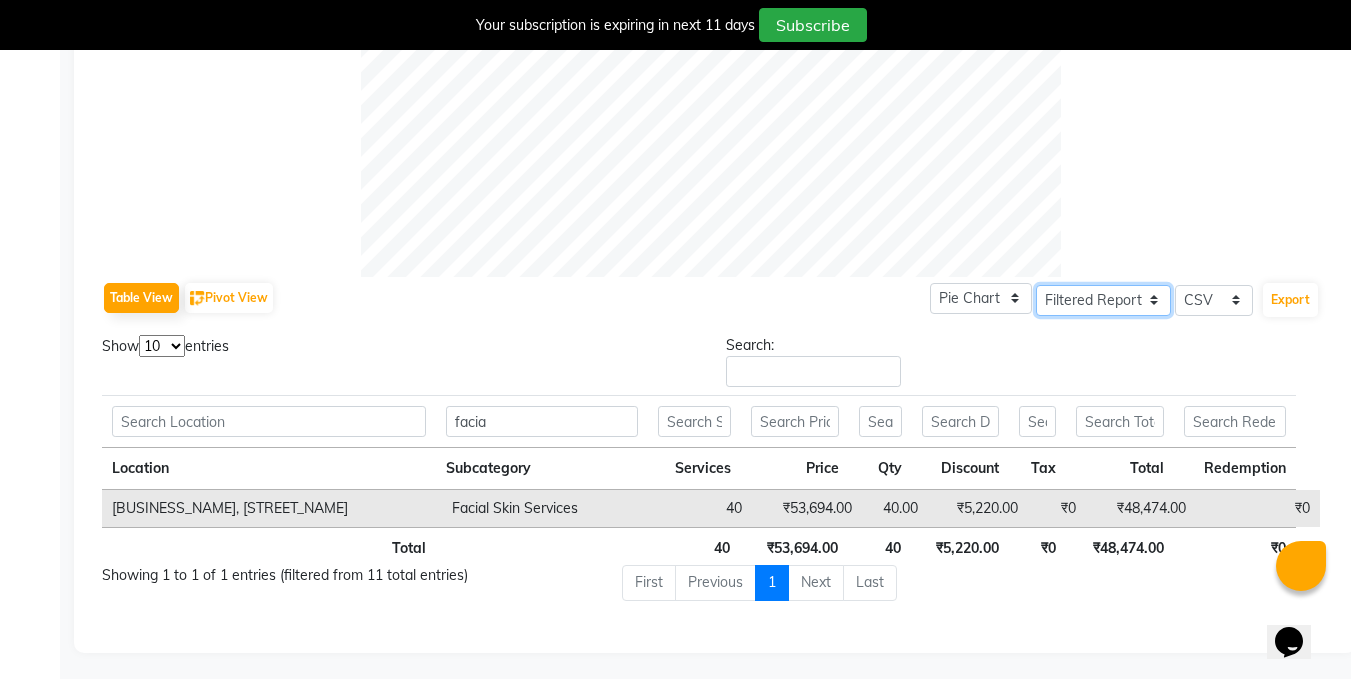 click on "Select Full Report Filtered Report" at bounding box center (1103, 300) 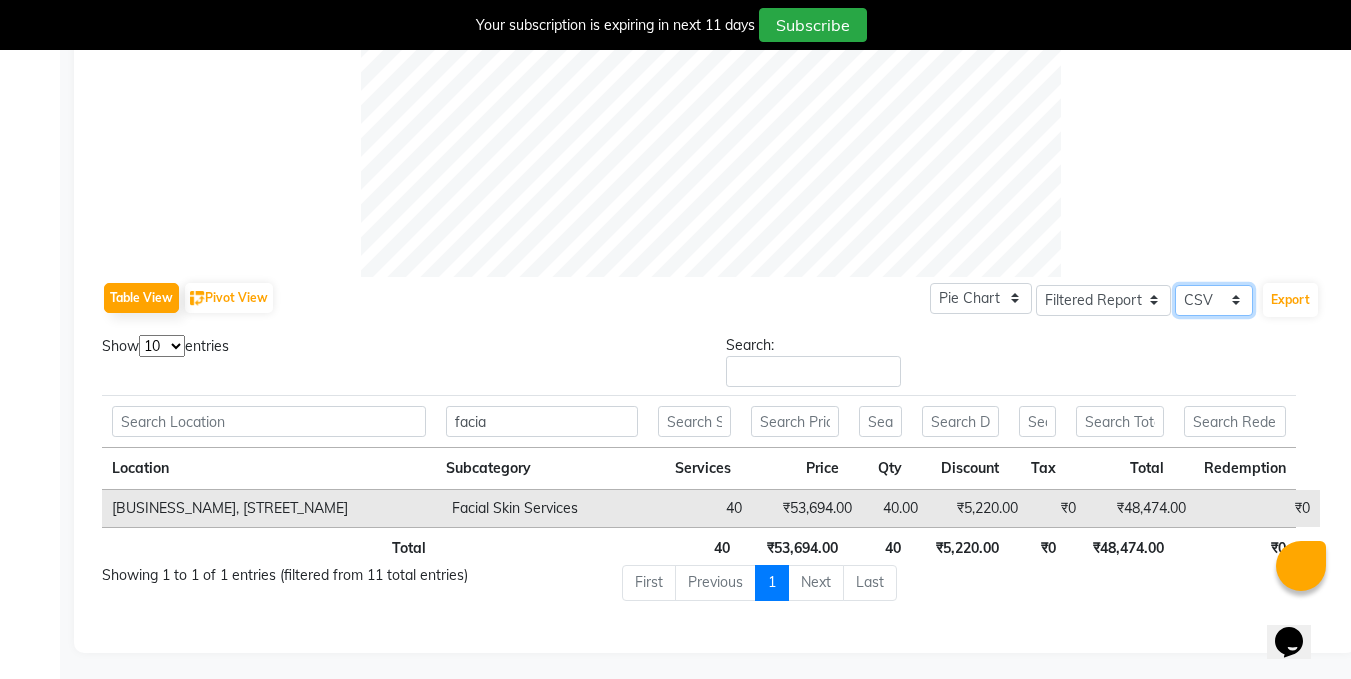 click on "Select CSV PDF" at bounding box center [1214, 300] 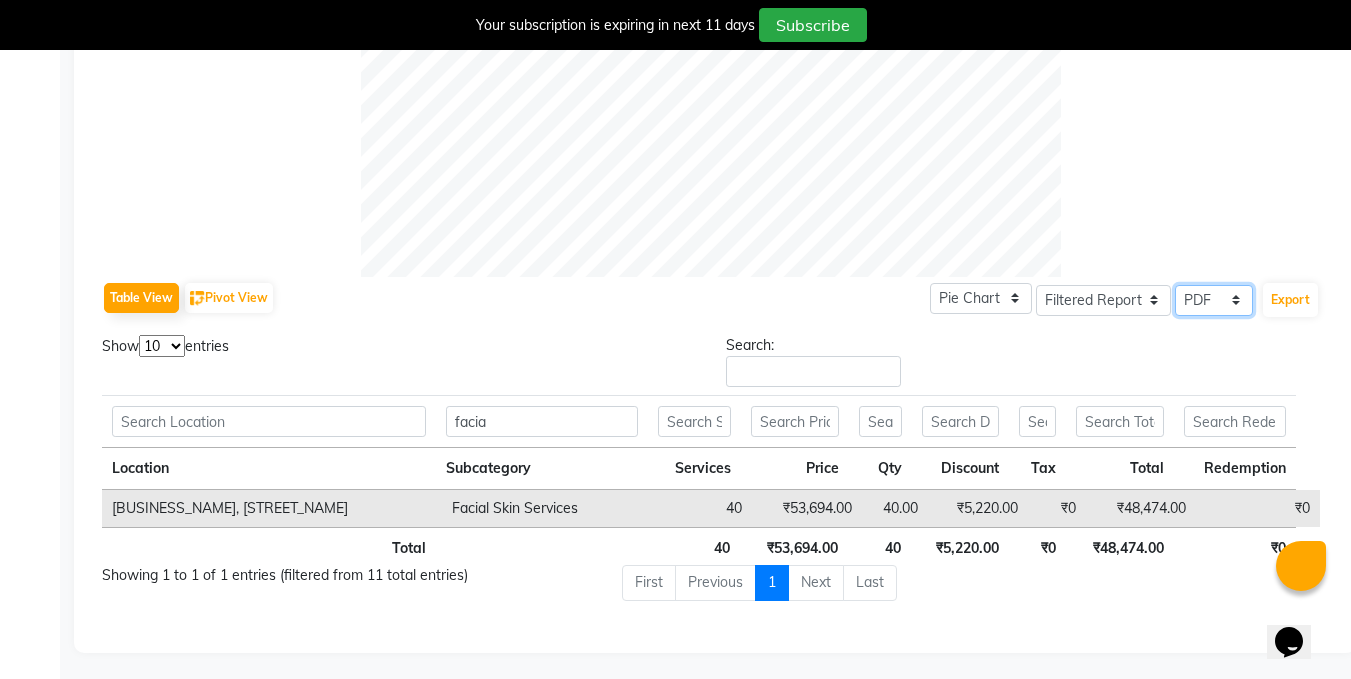 click on "Select CSV PDF" at bounding box center (1214, 300) 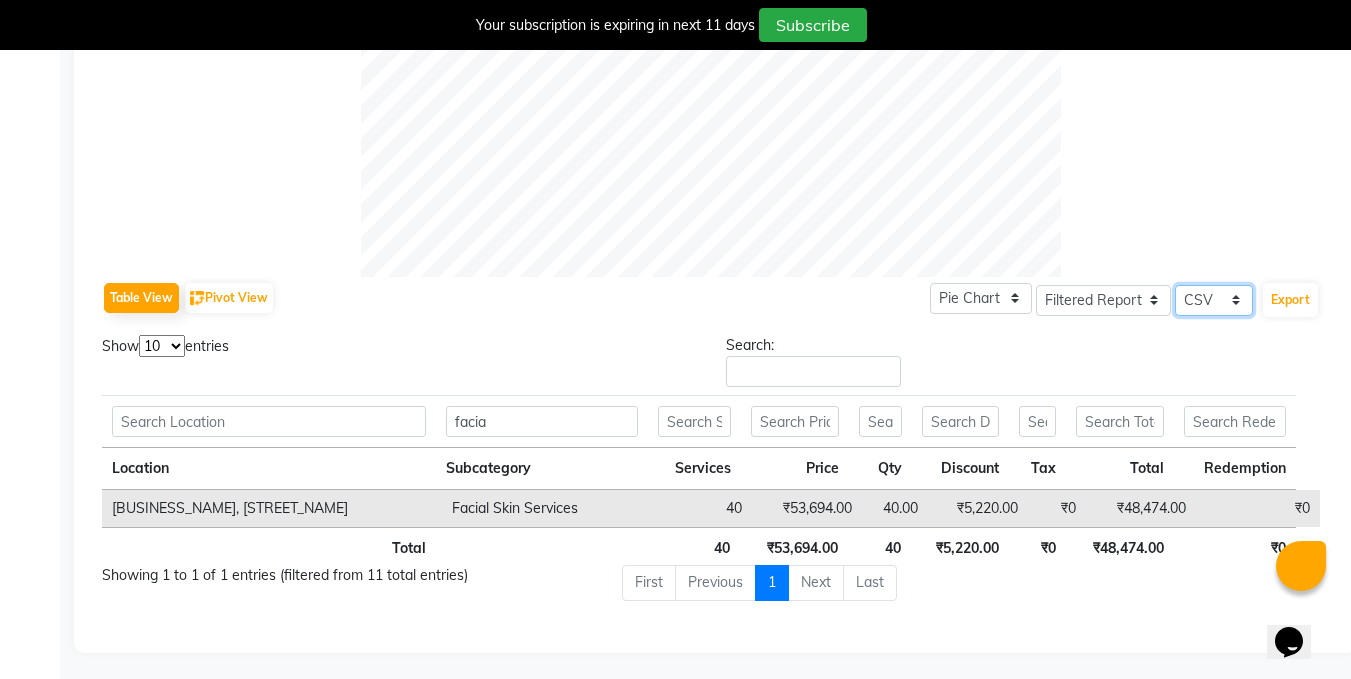 click on "Select CSV PDF" at bounding box center [1214, 300] 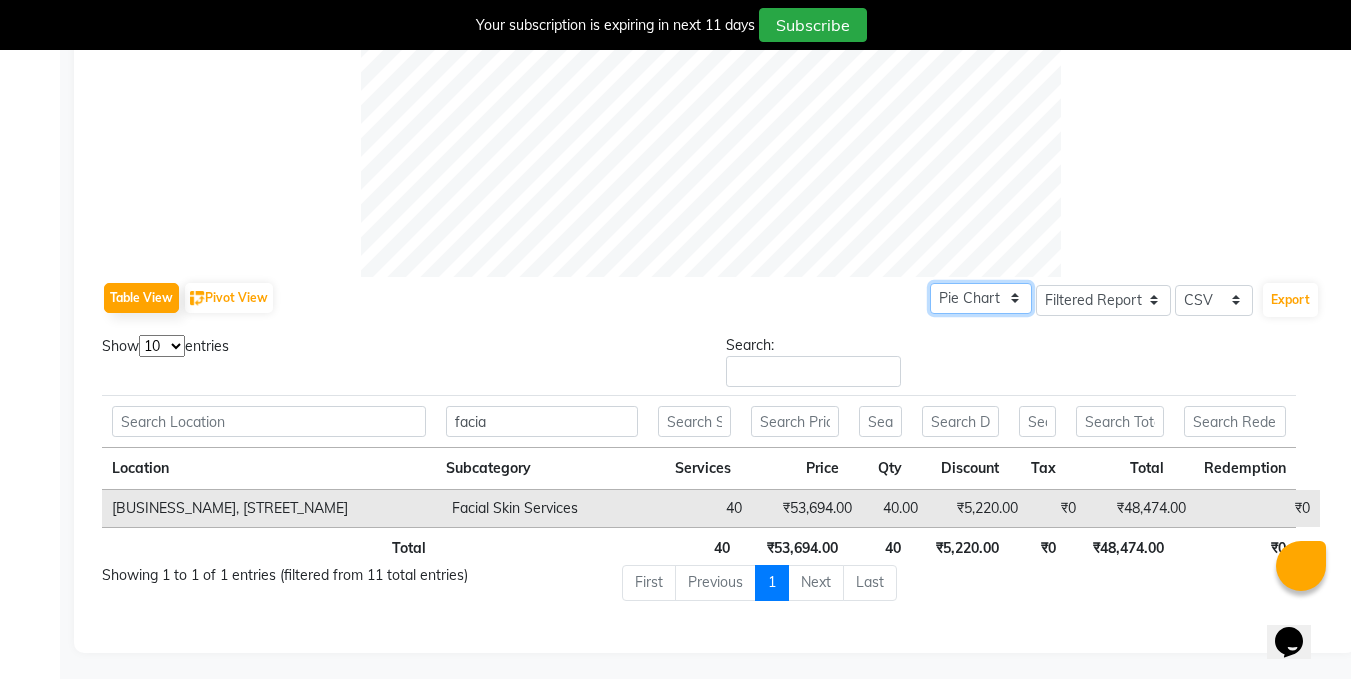 click on "Pie Chart Bar Chart" at bounding box center [981, 298] 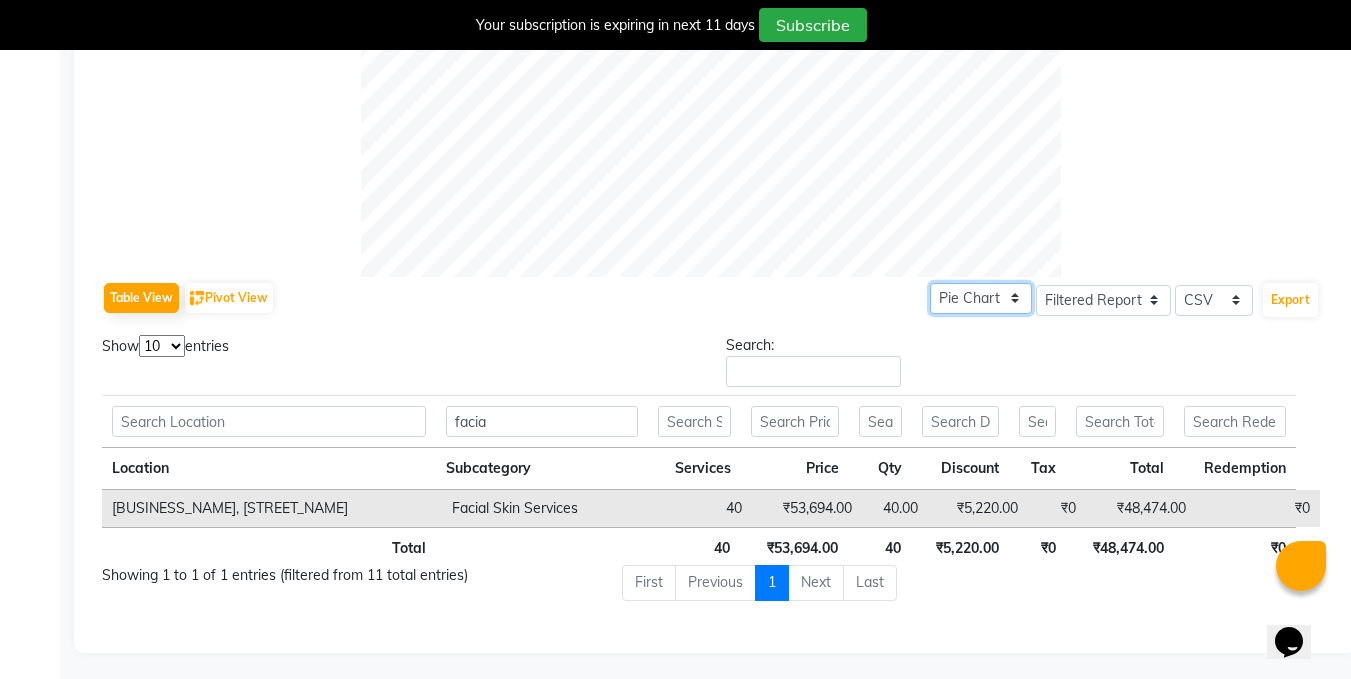 select on "bar" 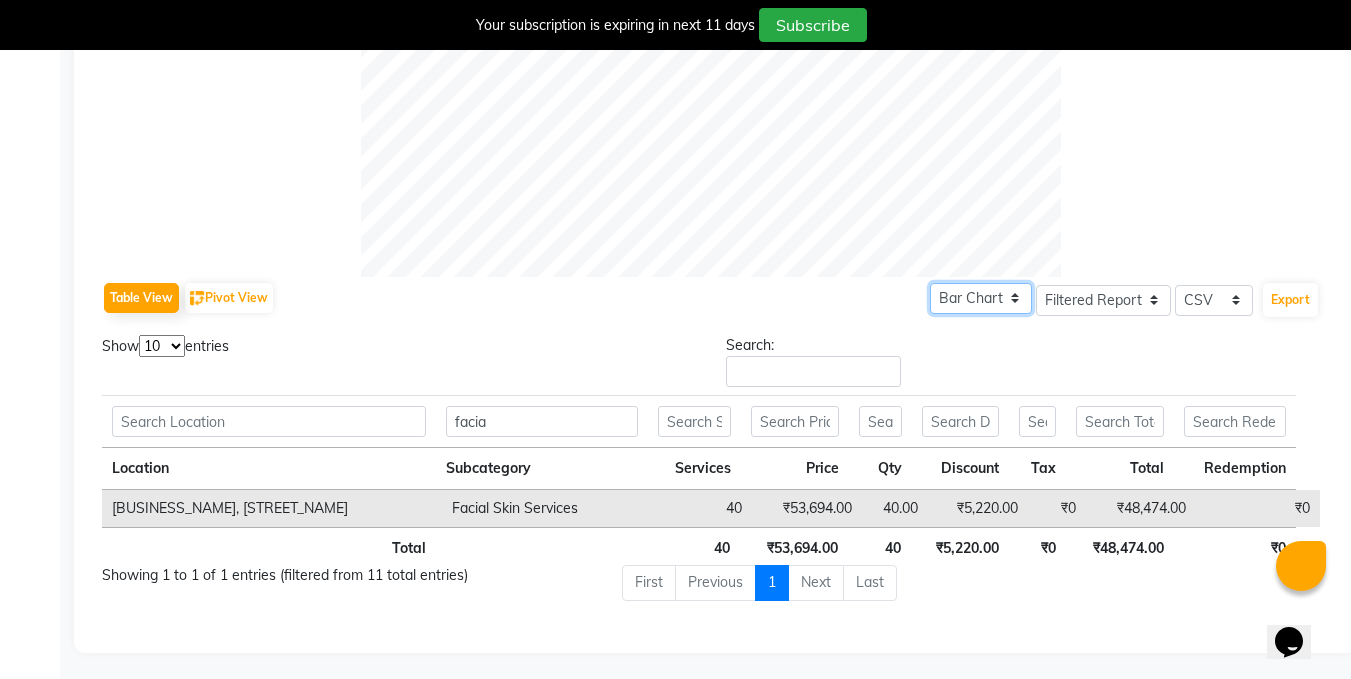 click on "Pie Chart Bar Chart" at bounding box center (981, 298) 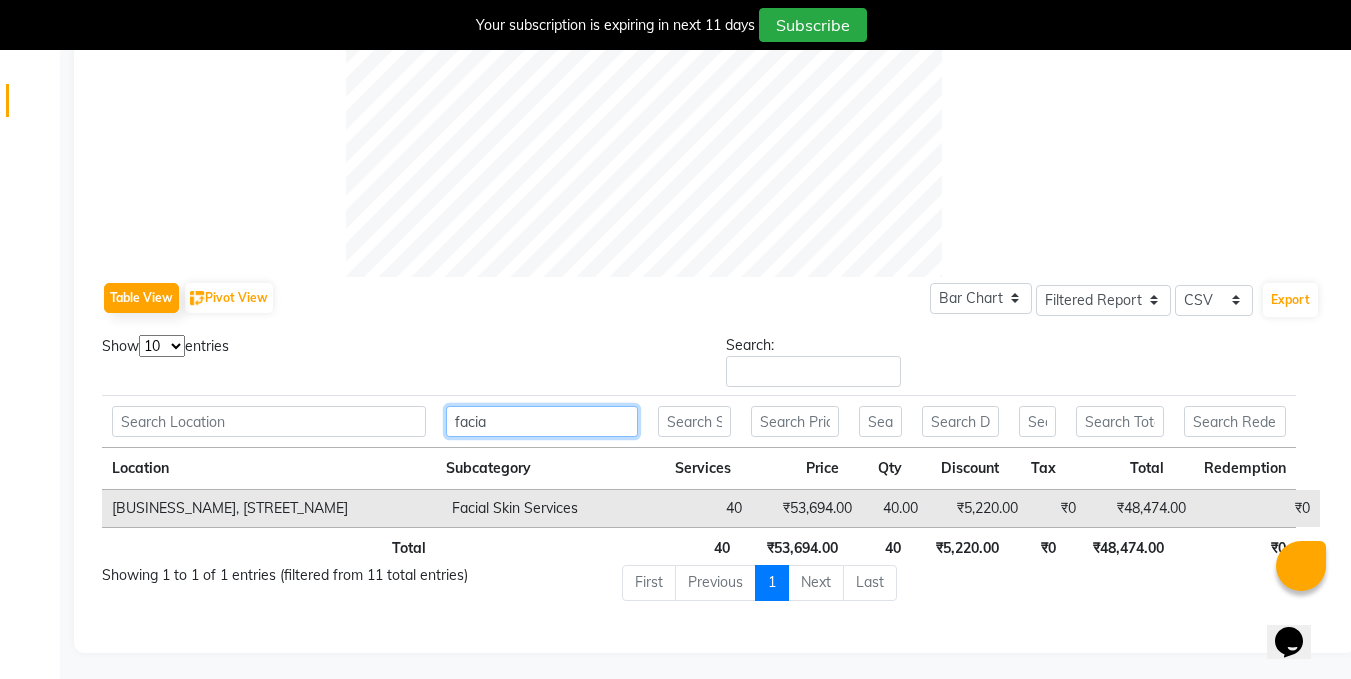click on "facia" at bounding box center [269, 421] 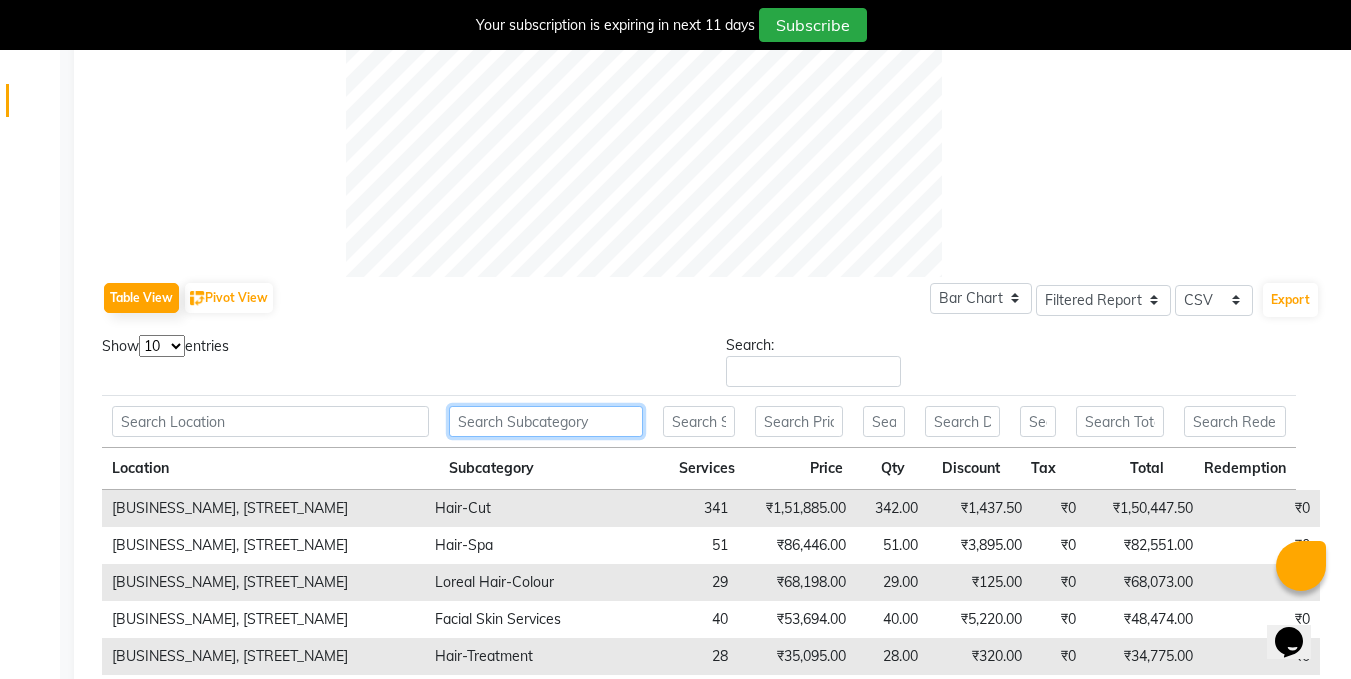 type 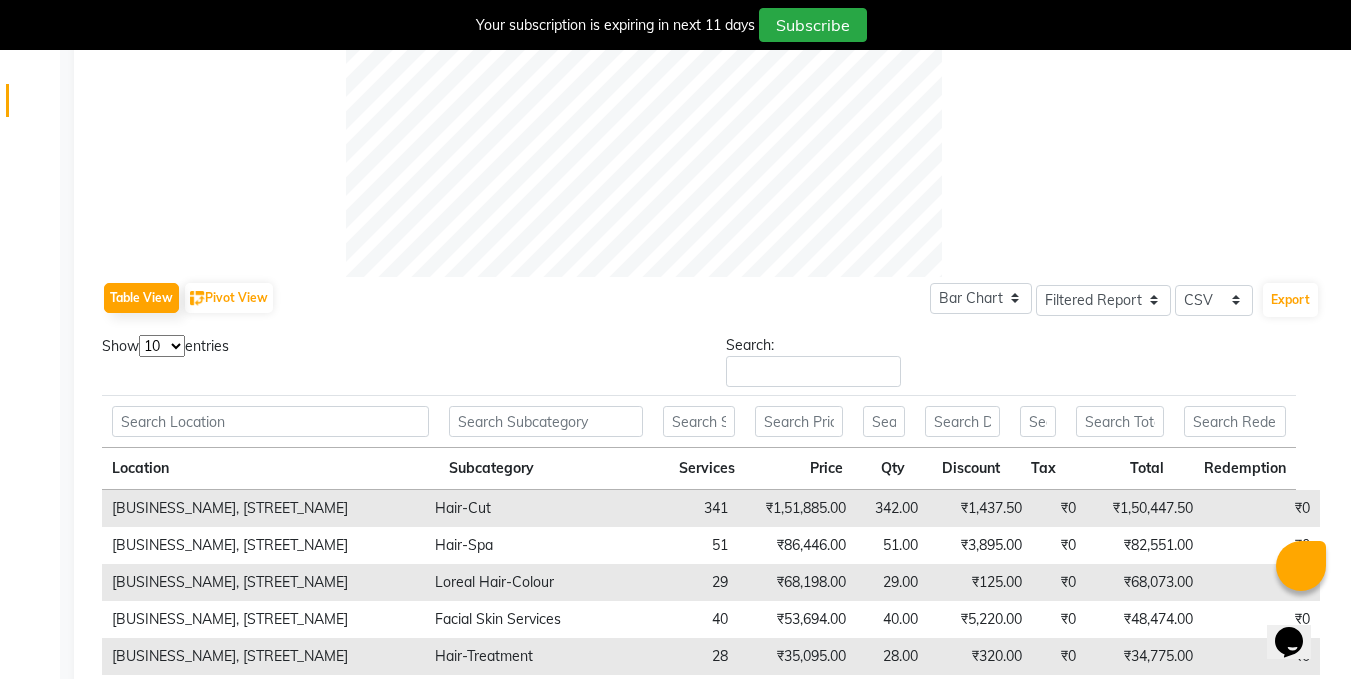 click on "Show  10 25 50 100  entries" at bounding box center [399, 350] 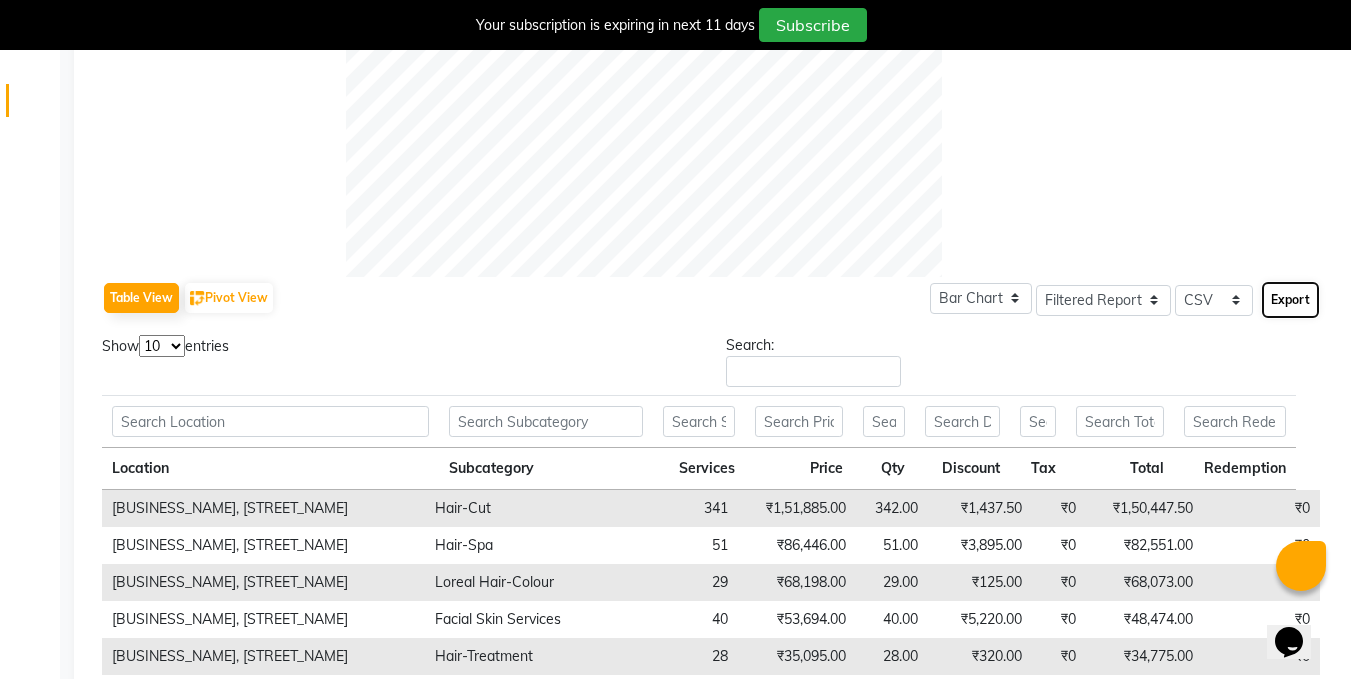 click on "Export" at bounding box center (1290, 300) 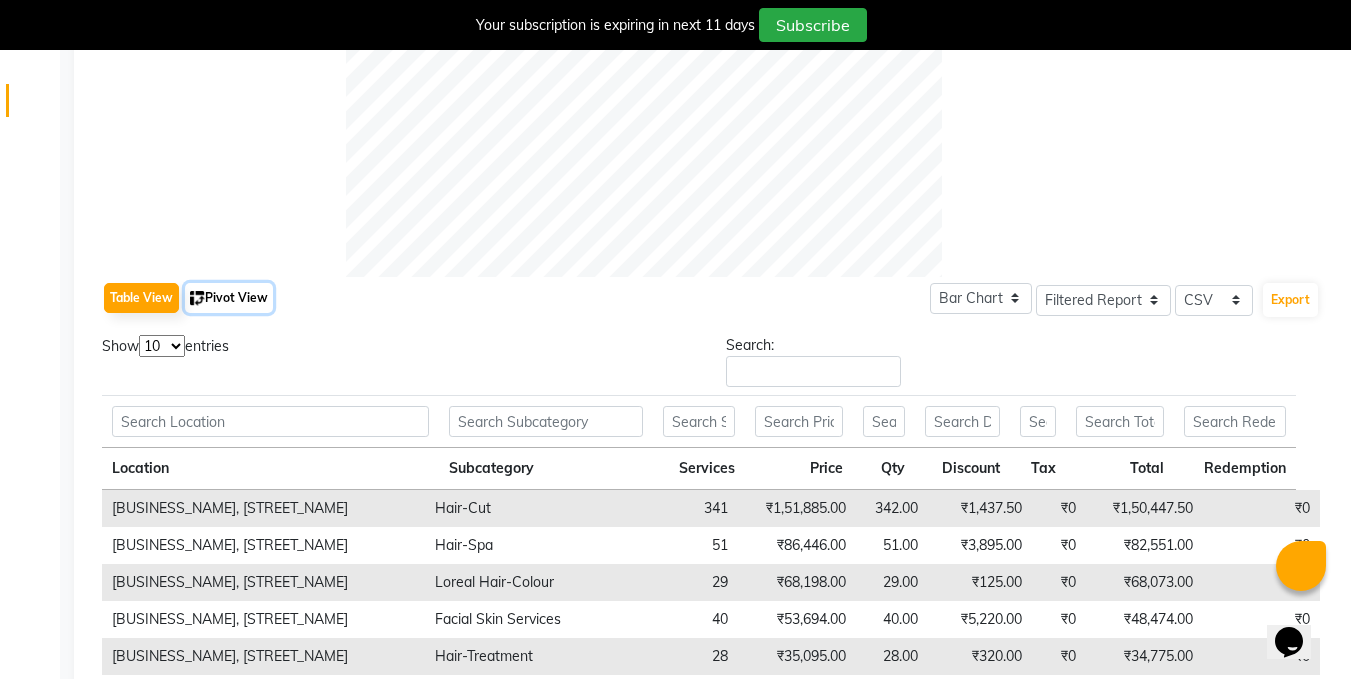 click on "Pivot View" at bounding box center (229, 298) 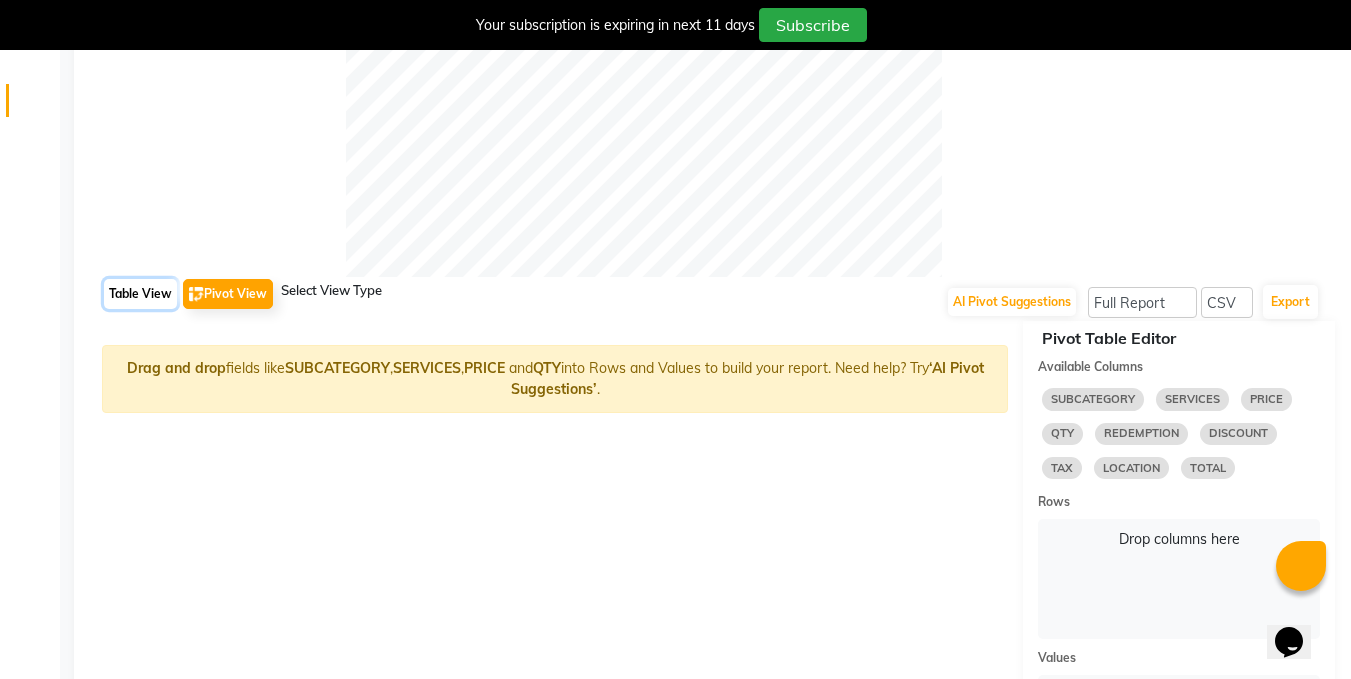 click on "Table View" at bounding box center [140, 294] 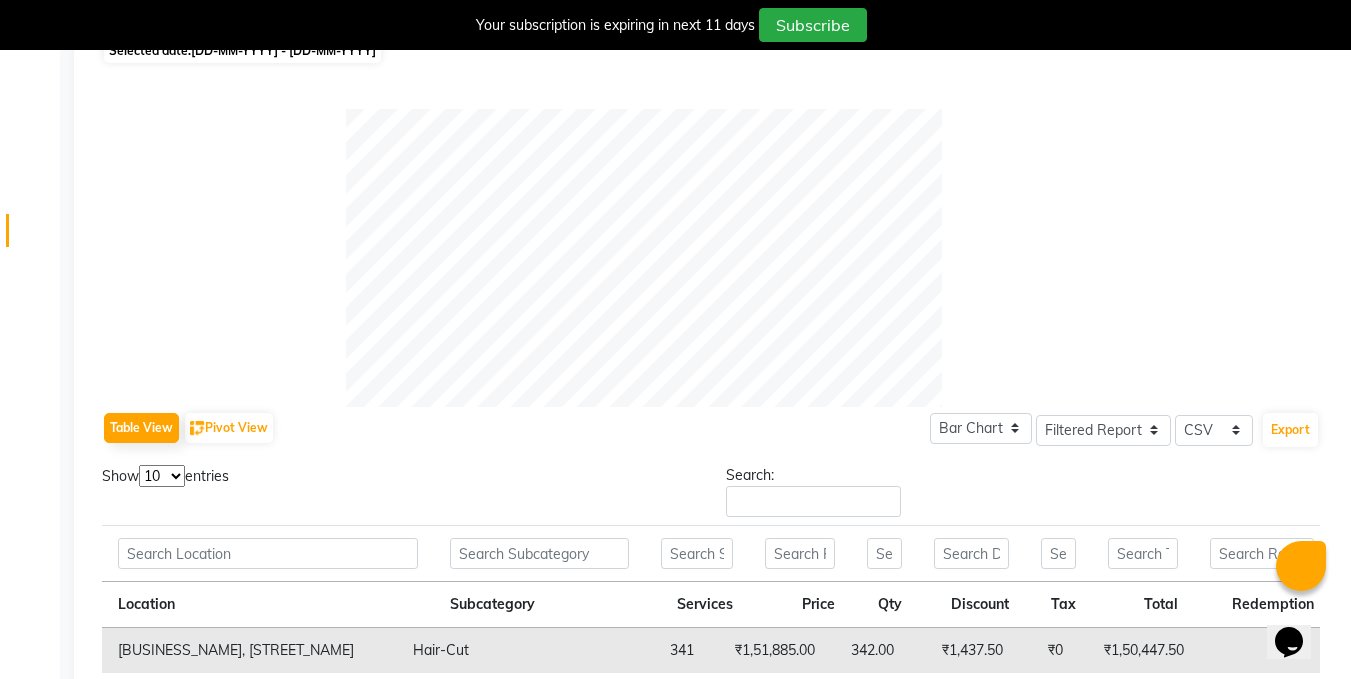 scroll, scrollTop: 0, scrollLeft: 0, axis: both 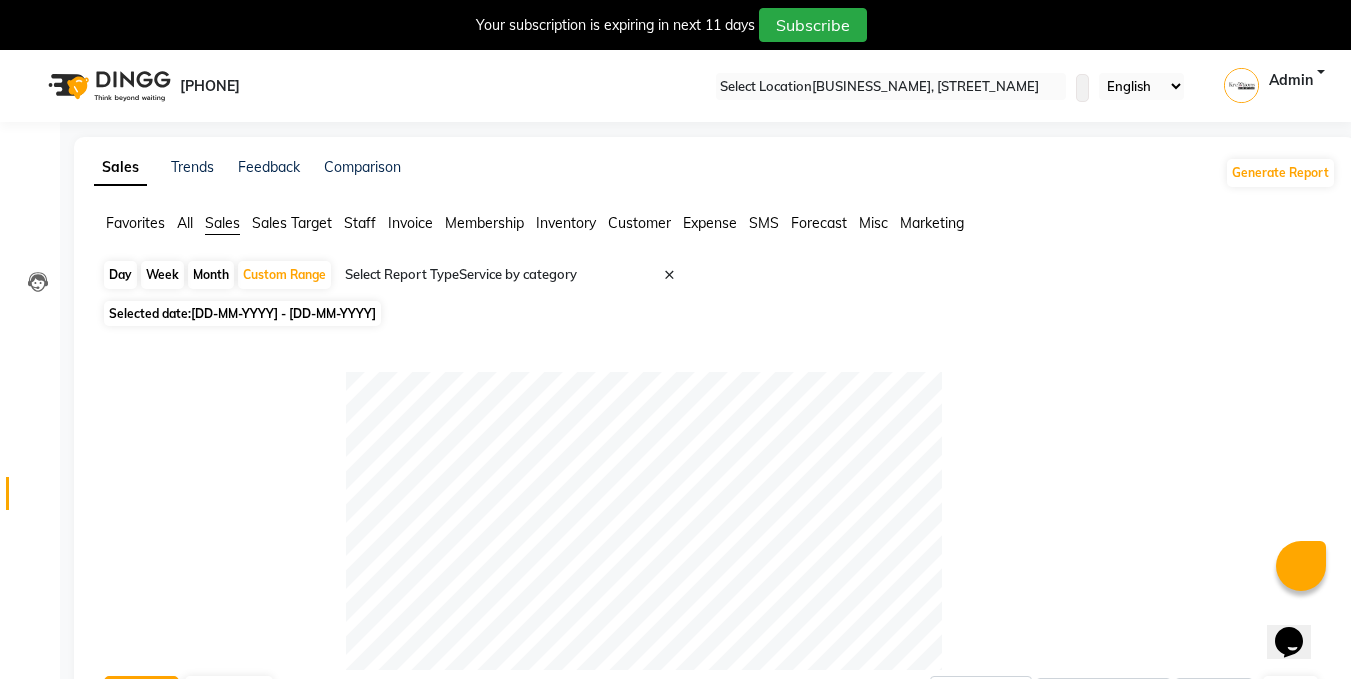 click on "Month" at bounding box center [211, 275] 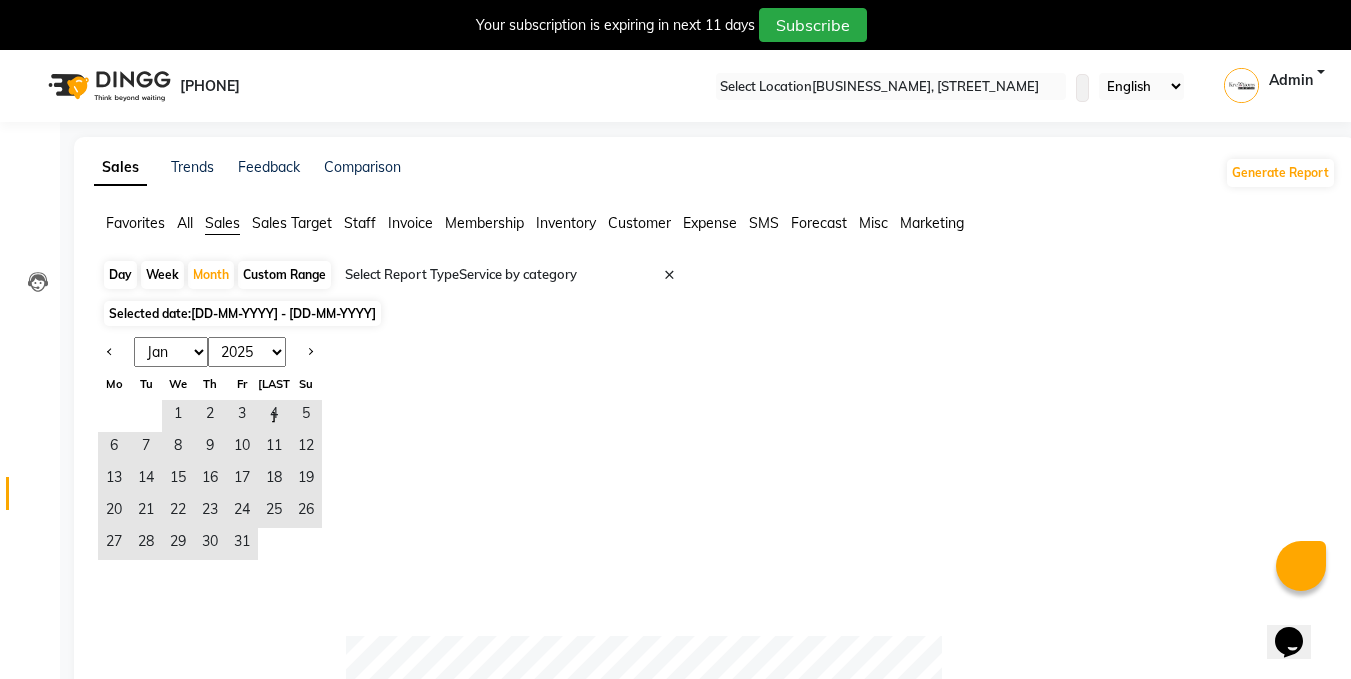 click on "Jan Feb Mar Apr May Jun Jul Aug Sep Oct Nov Dec 2015 2016 2017 2018 2019 2020 2021 2022 2023 2024 2025 2026 2027 2028 2029 2030 2031 2032 2033 2034 2035 Mo Tu We Th Fr Sa Su  1   2   3   4   5   6   7   8   9   10   11   12   13   14   15   16   17   18   19   20   21   22   23   24   25   26   27   28   29   30   31" at bounding box center [715, 464] 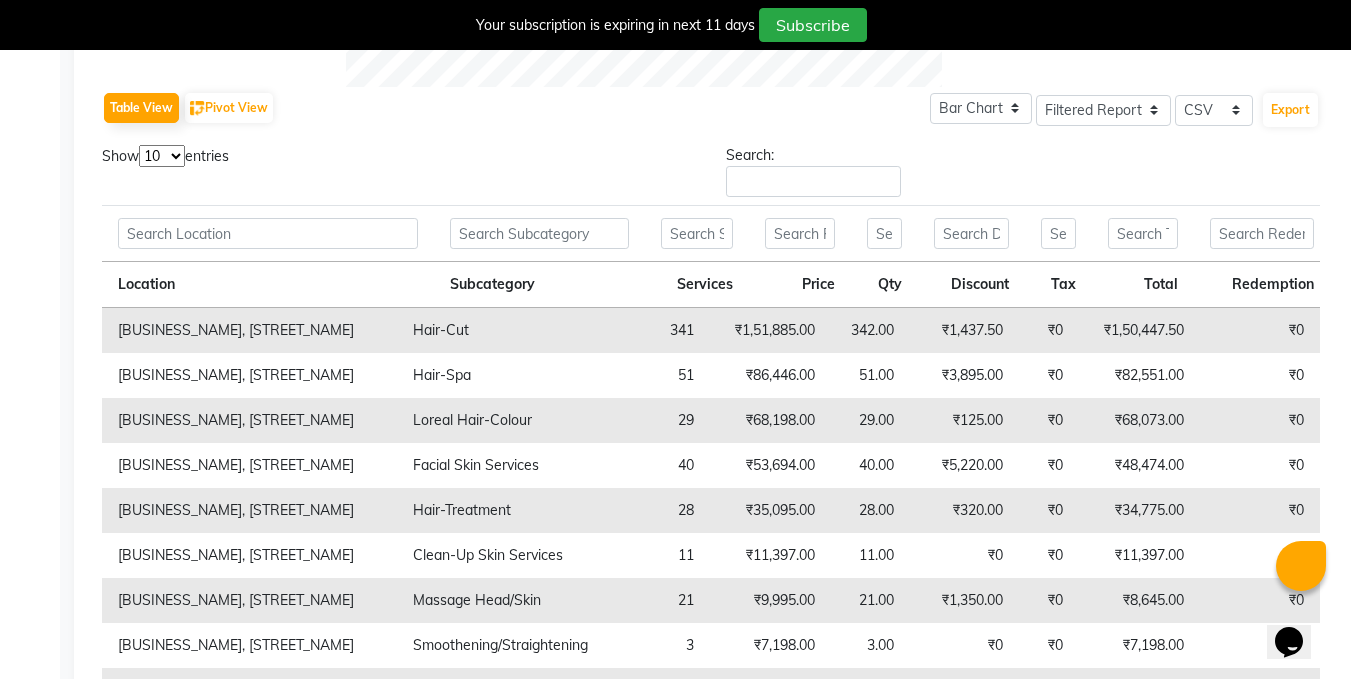 scroll, scrollTop: 860, scrollLeft: 0, axis: vertical 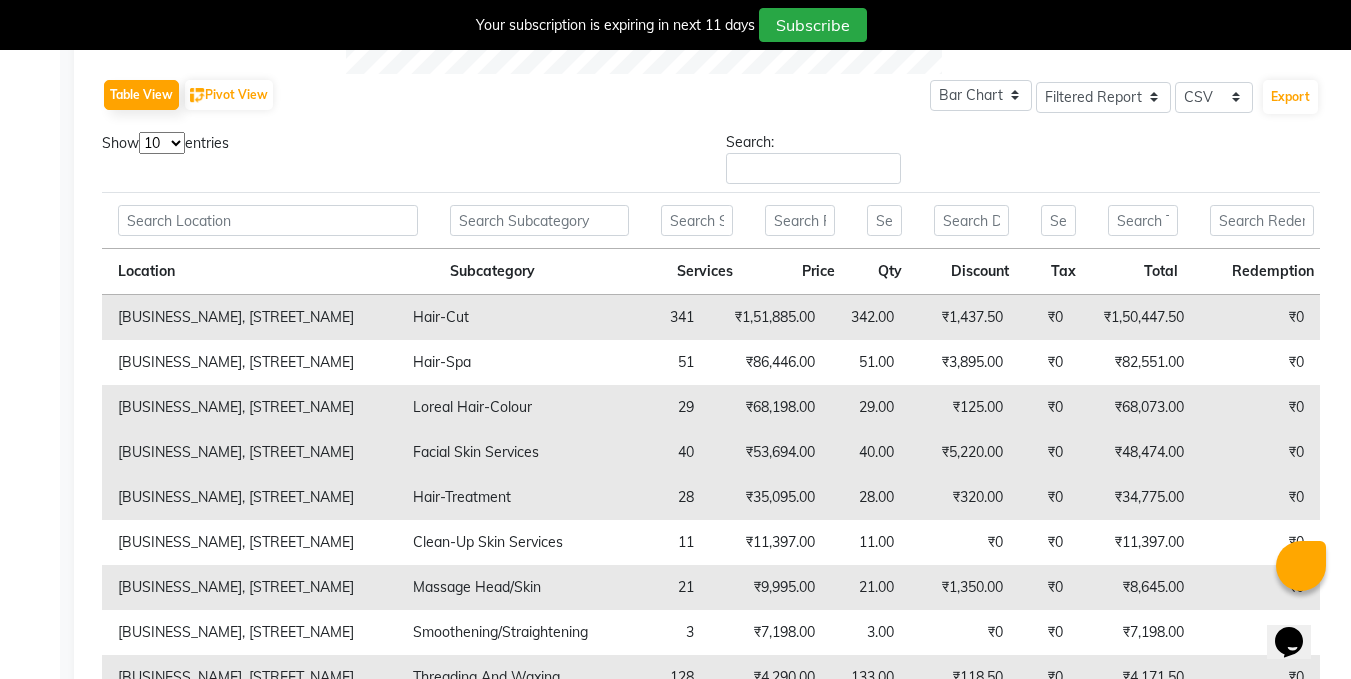 click on "₹53,694.00" at bounding box center (770, 362) 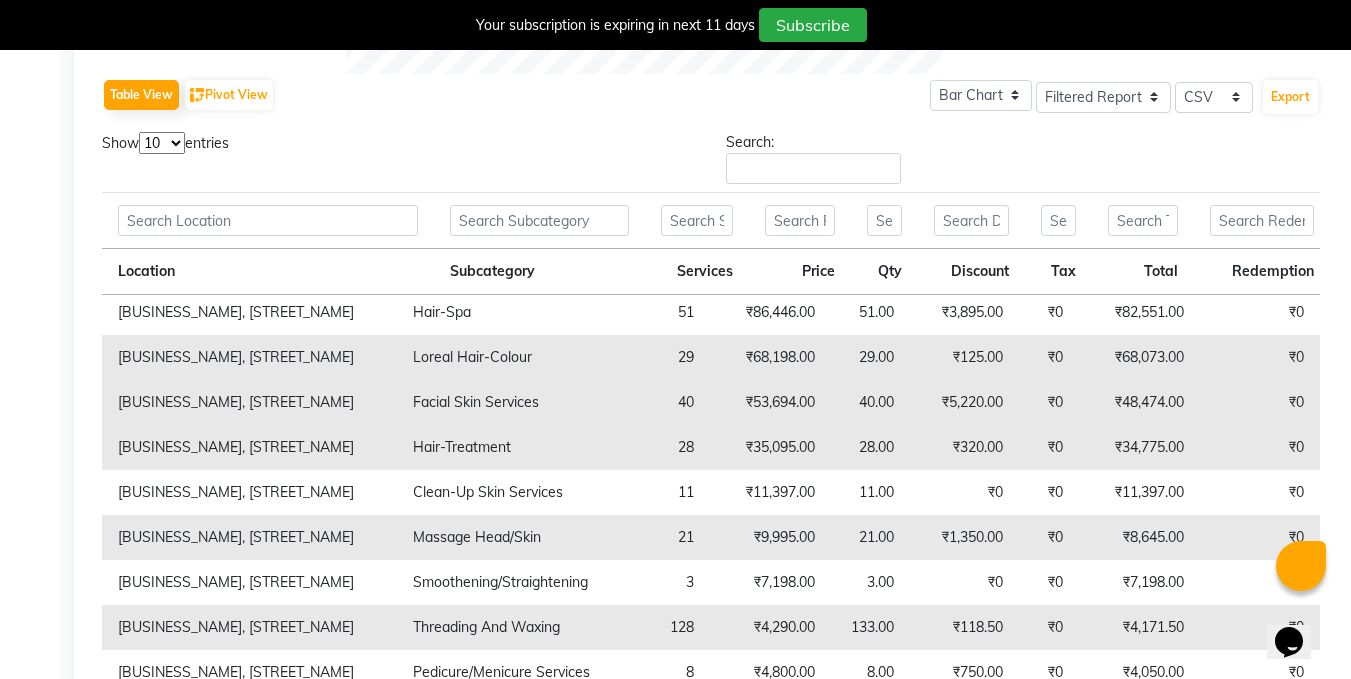 scroll, scrollTop: 0, scrollLeft: 0, axis: both 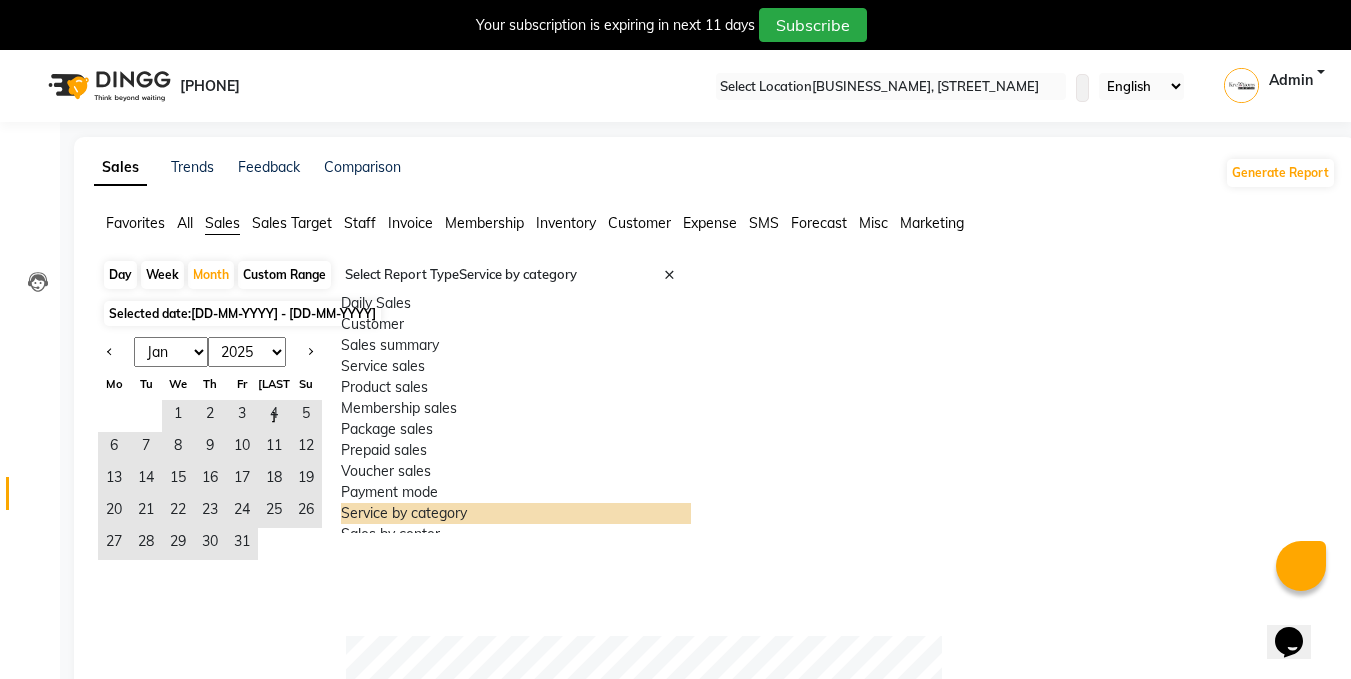 click at bounding box center (516, 275) 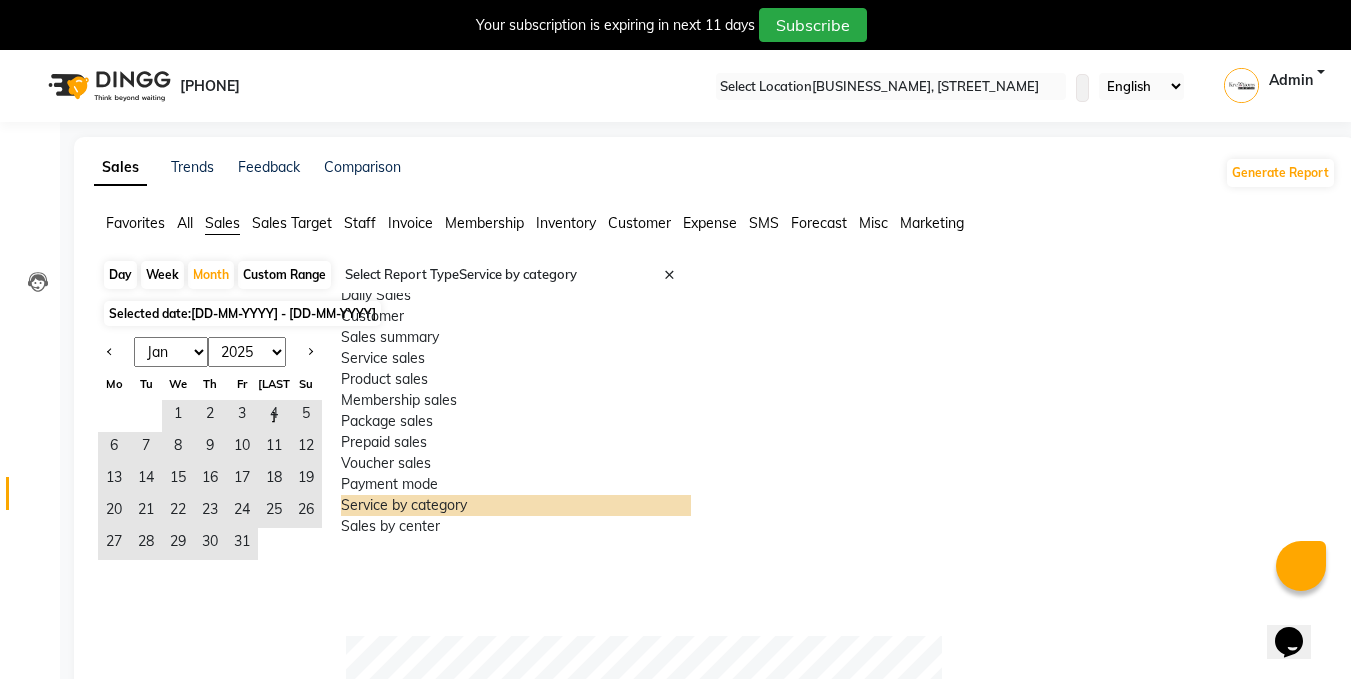 scroll, scrollTop: 0, scrollLeft: 0, axis: both 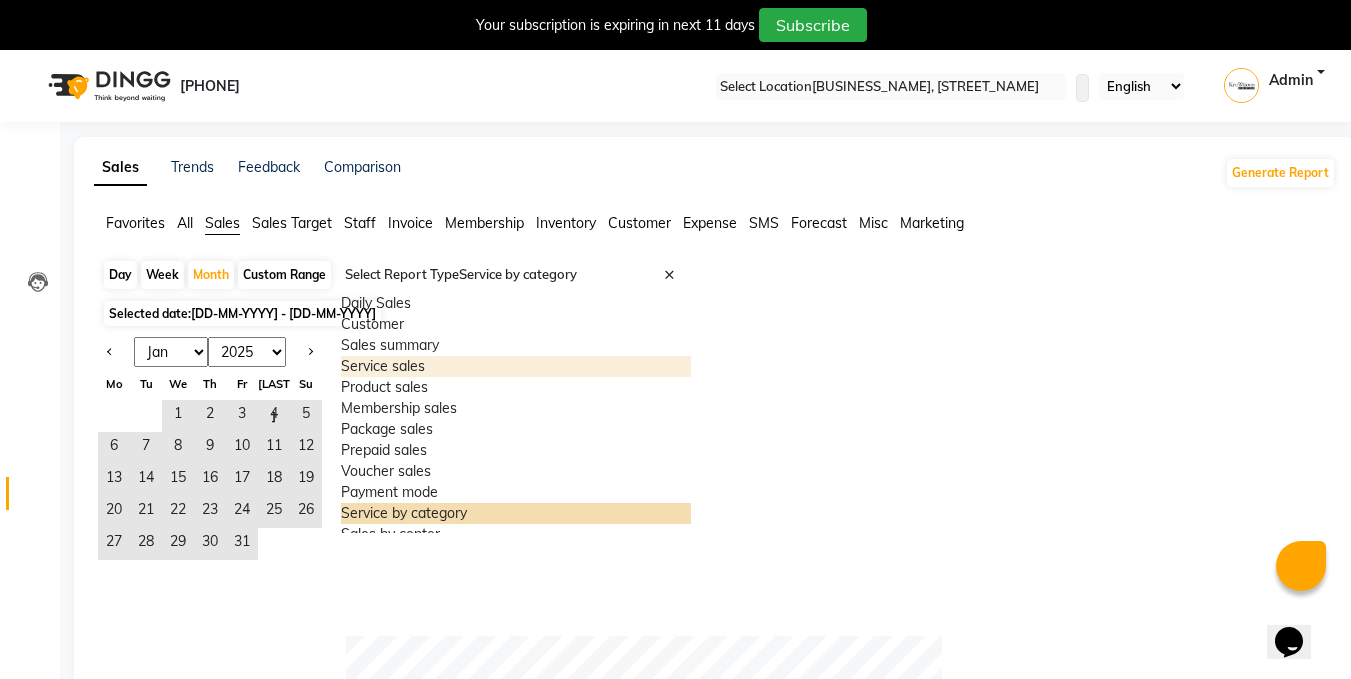 click on "Service sales" at bounding box center (516, 366) 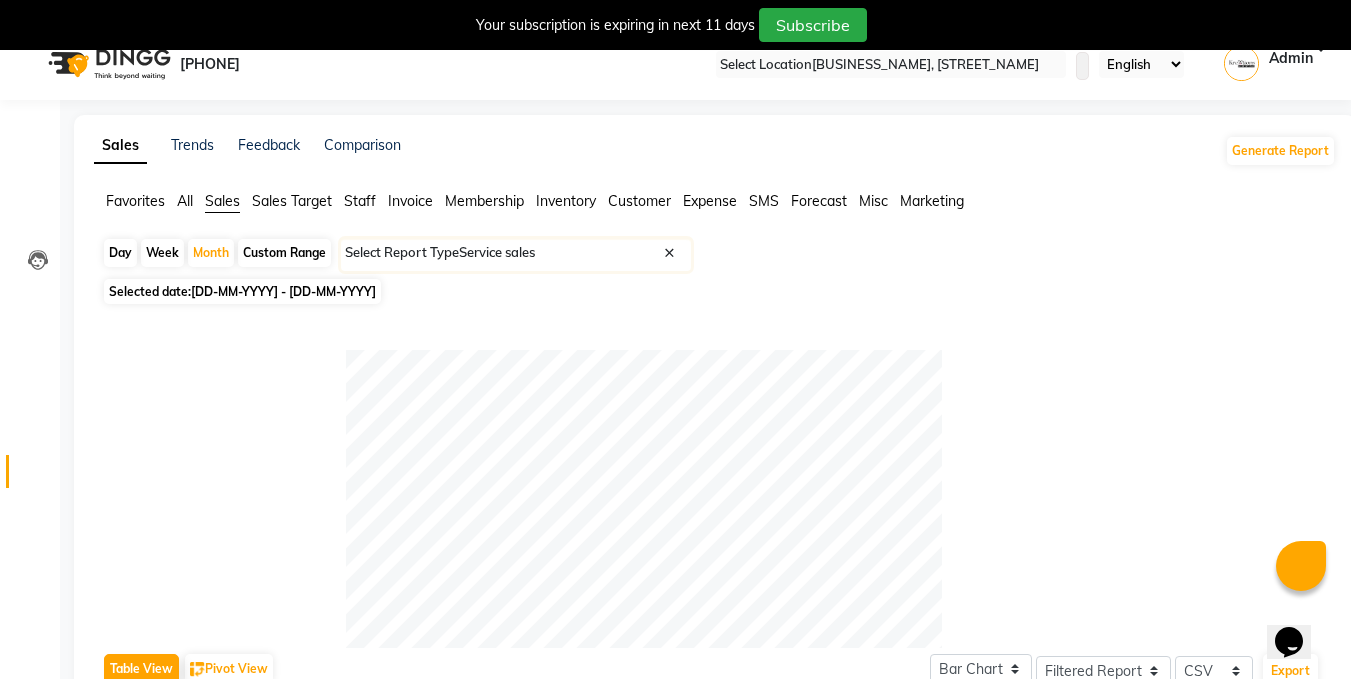 scroll, scrollTop: 0, scrollLeft: 0, axis: both 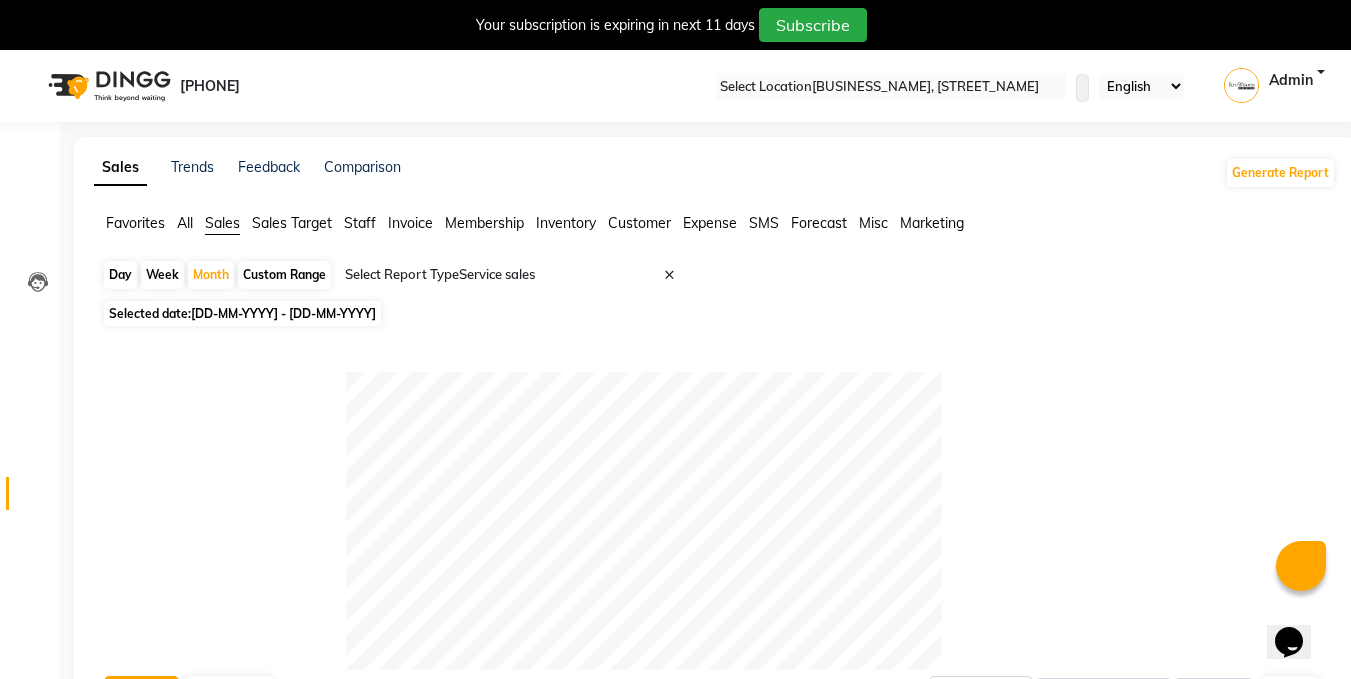 click on "Staff" at bounding box center (135, 223) 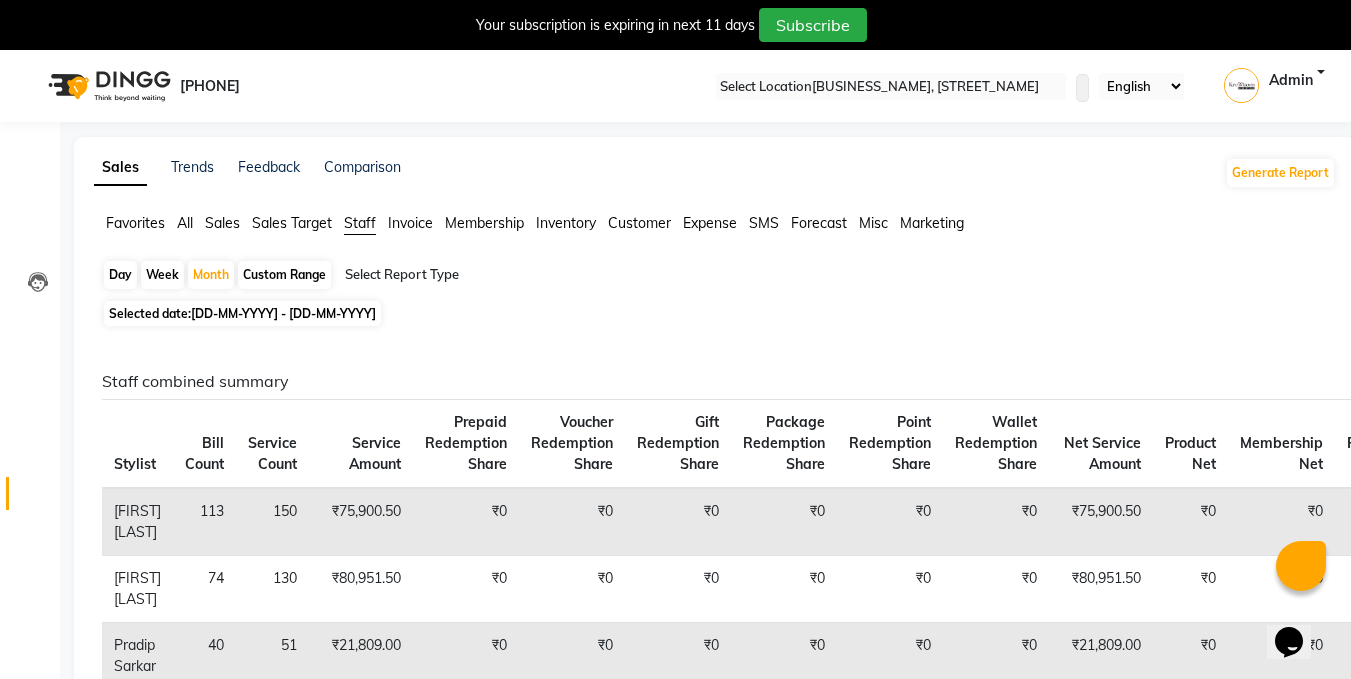 click on "Invoice" at bounding box center (135, 223) 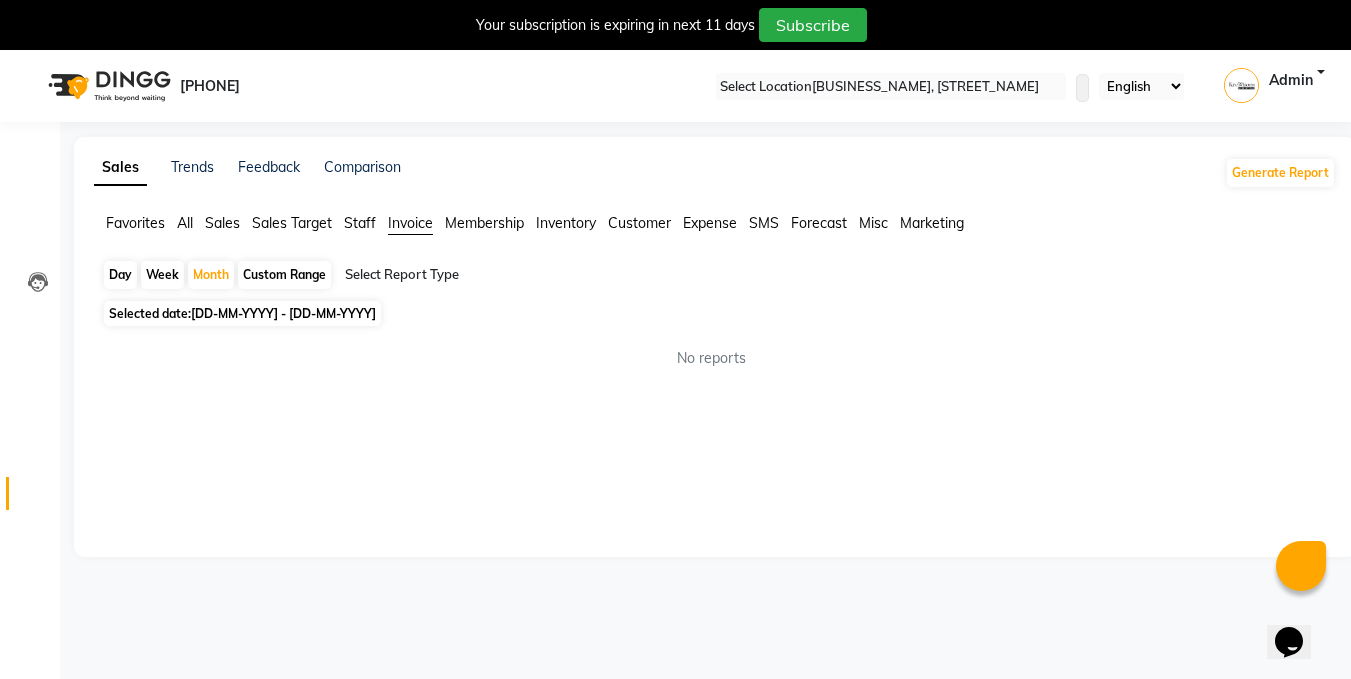 click on "Week" at bounding box center [162, 275] 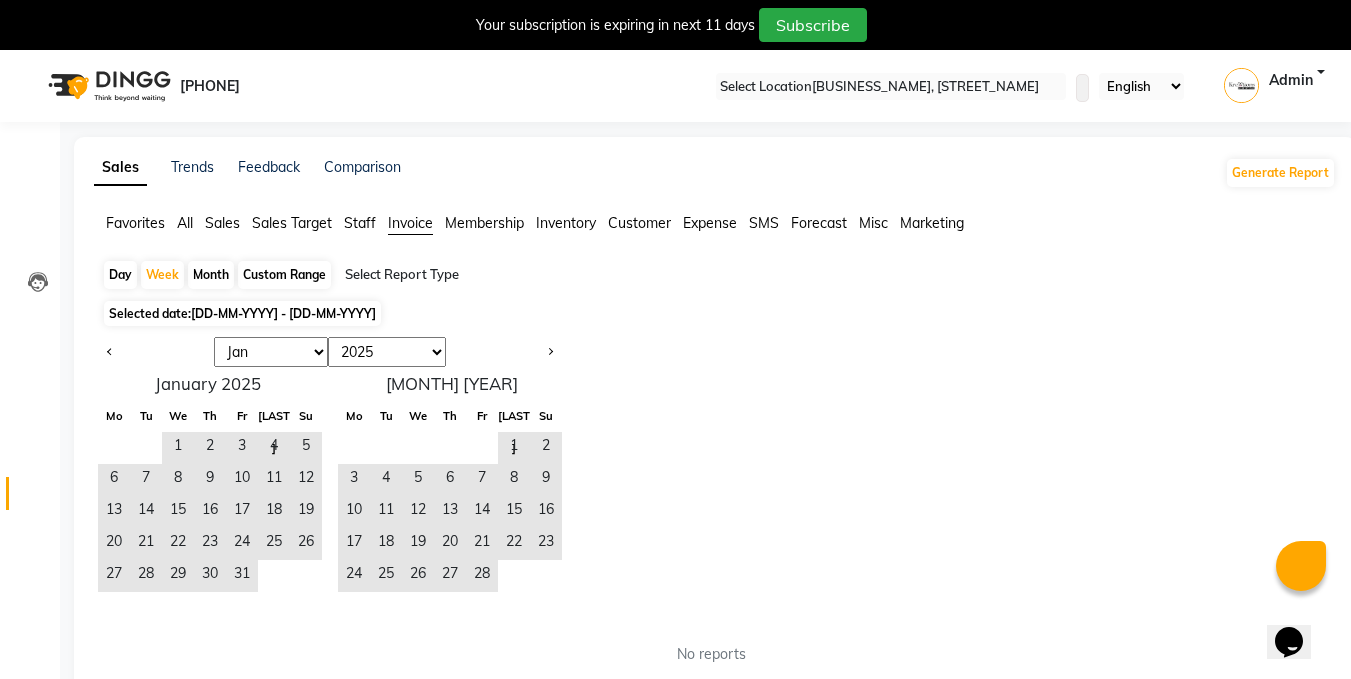 click on "January [YEAR]  Mo Tu We Th Fr Sa Su  1   2   3   4   5   6   7   8   9   10   11   12   13   14   15   16   17   18   19   20   21   22   23   24   25   26   27   28   29   30   31   February [YEAR]  Mo Tu We Th Fr Sa Su  1   2   3   4   5   6   7   8   9   10   11   12   13   14   15   16   17   18   19   20   21   22   23   24   25   26   27   28" at bounding box center (715, 480) 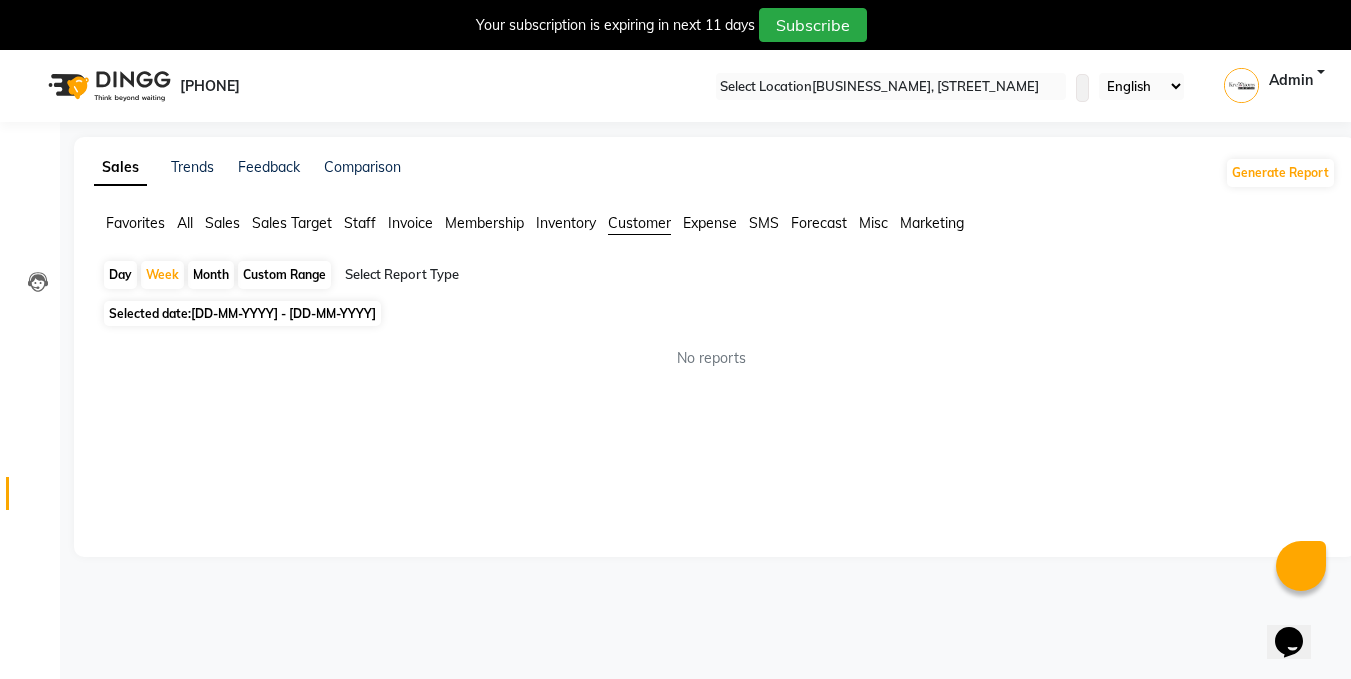 click on "Month" at bounding box center [211, 275] 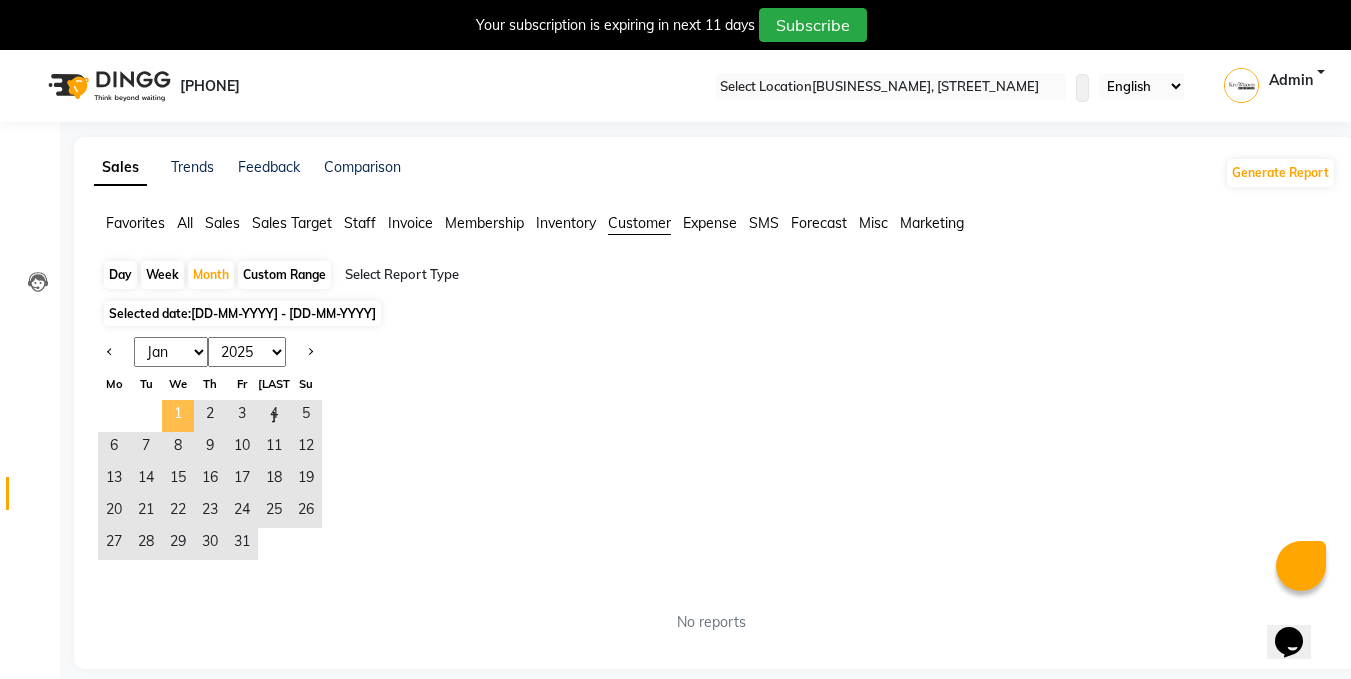 click on "1" at bounding box center (178, 416) 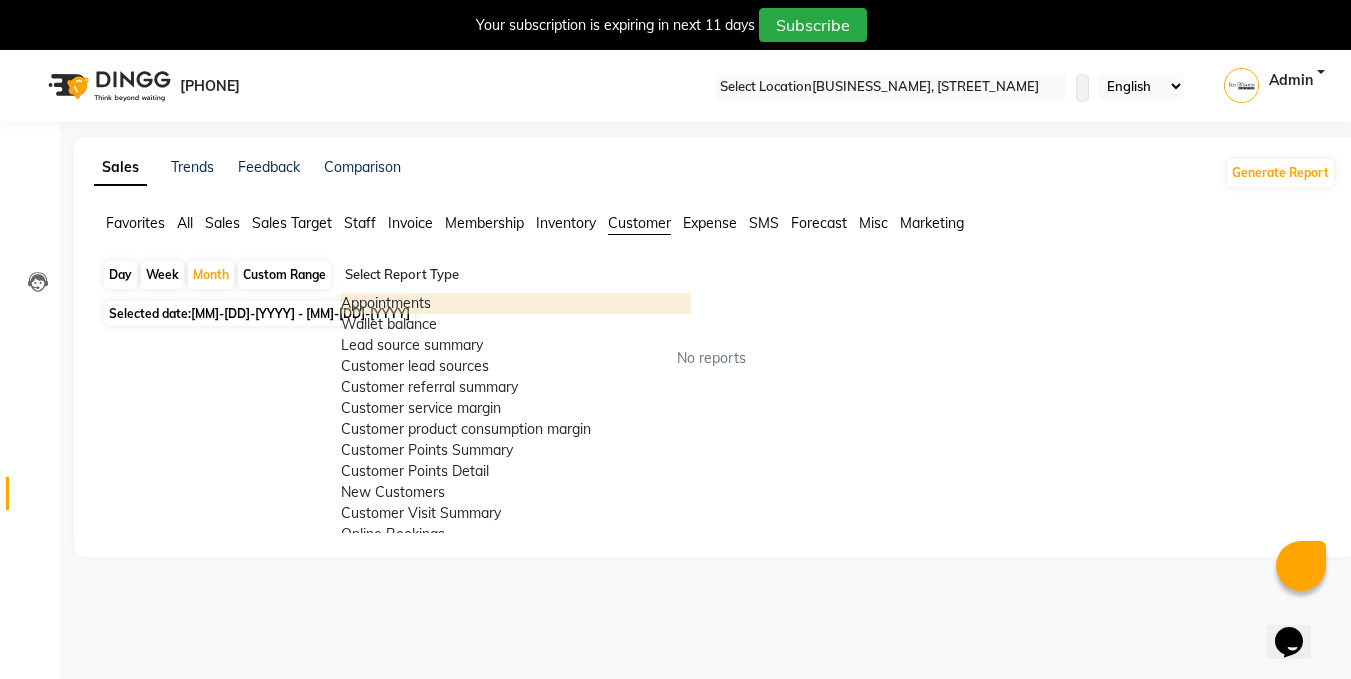 click at bounding box center (516, 275) 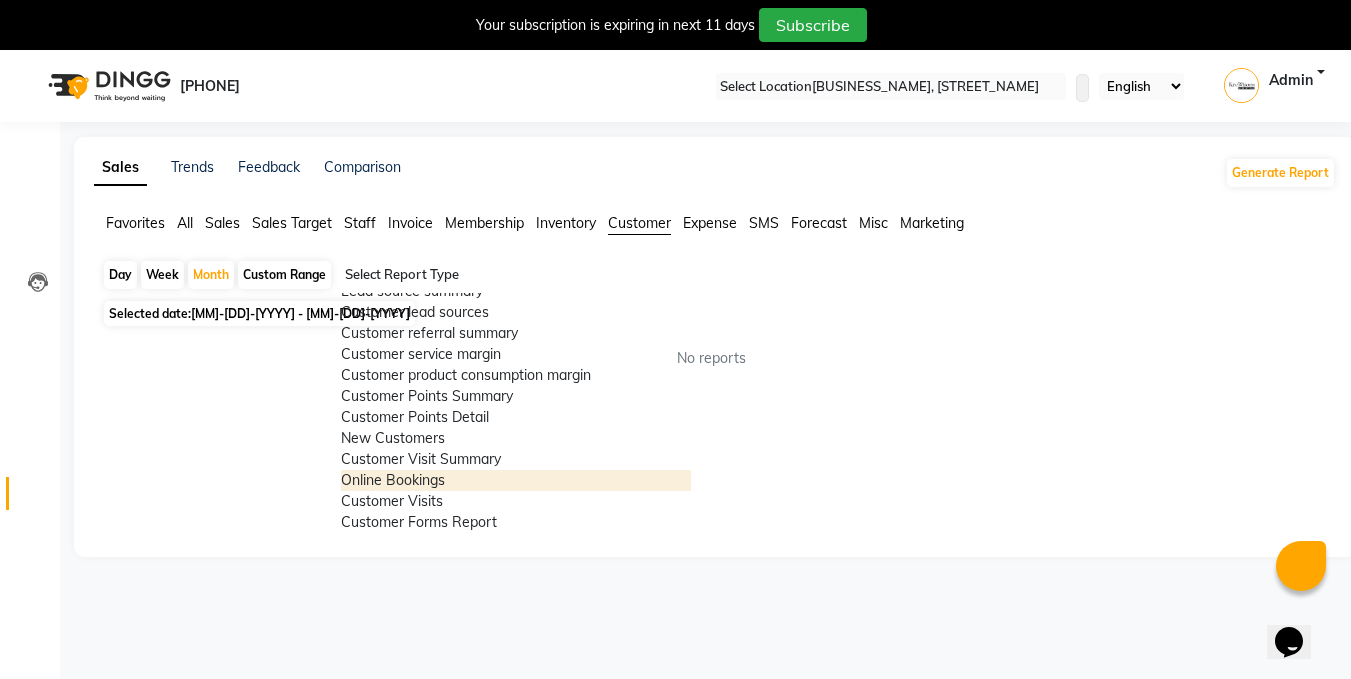 scroll, scrollTop: 320, scrollLeft: 0, axis: vertical 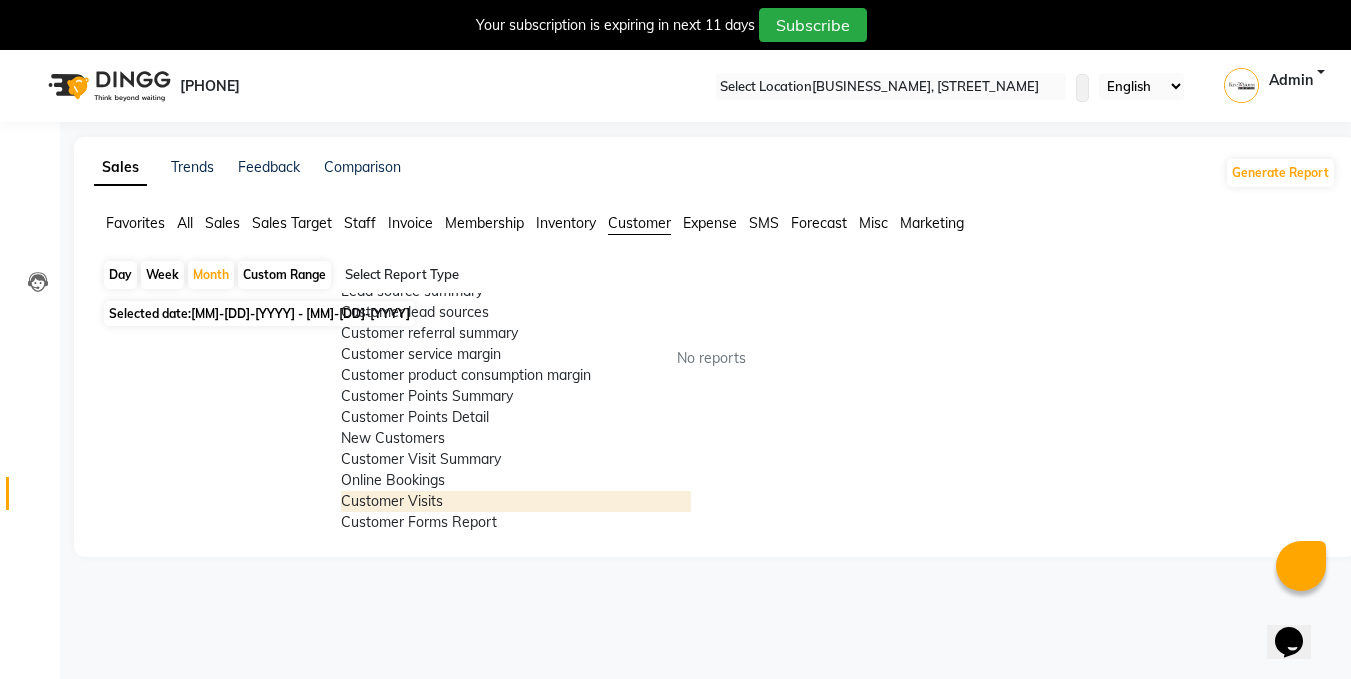 click on "Customer Visits" at bounding box center (516, 501) 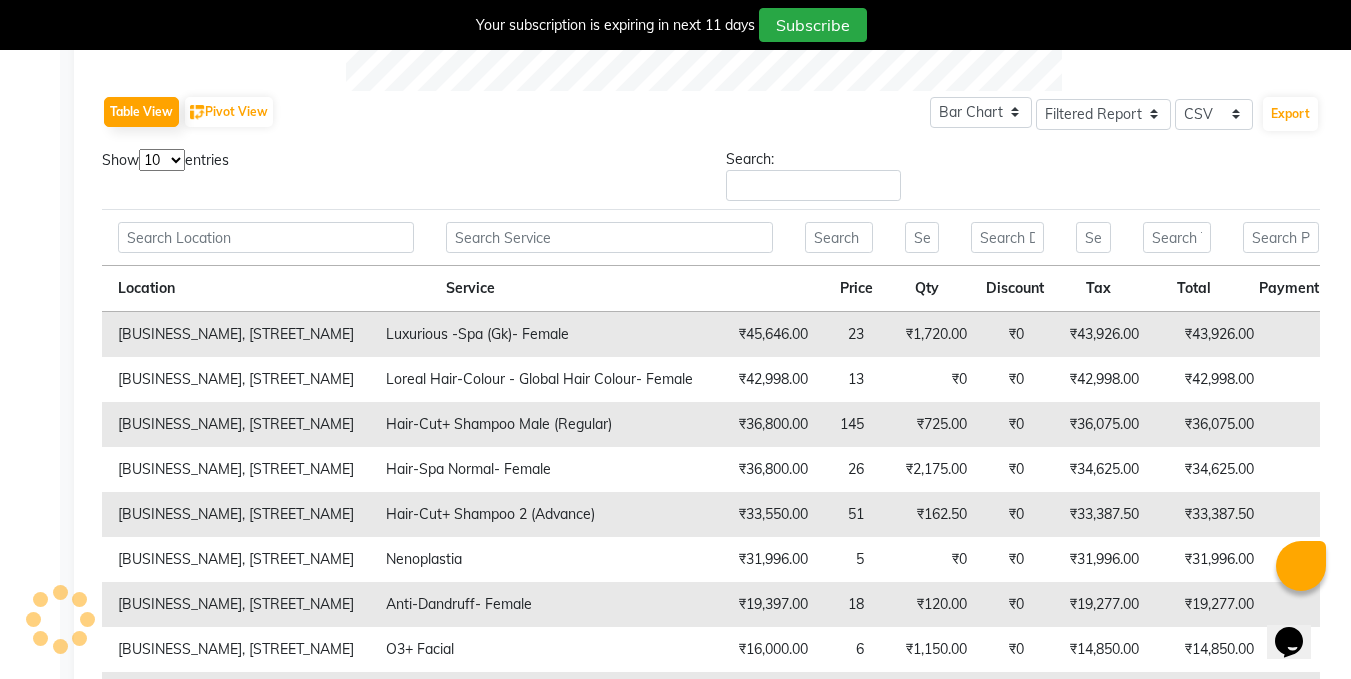 scroll, scrollTop: 680, scrollLeft: 0, axis: vertical 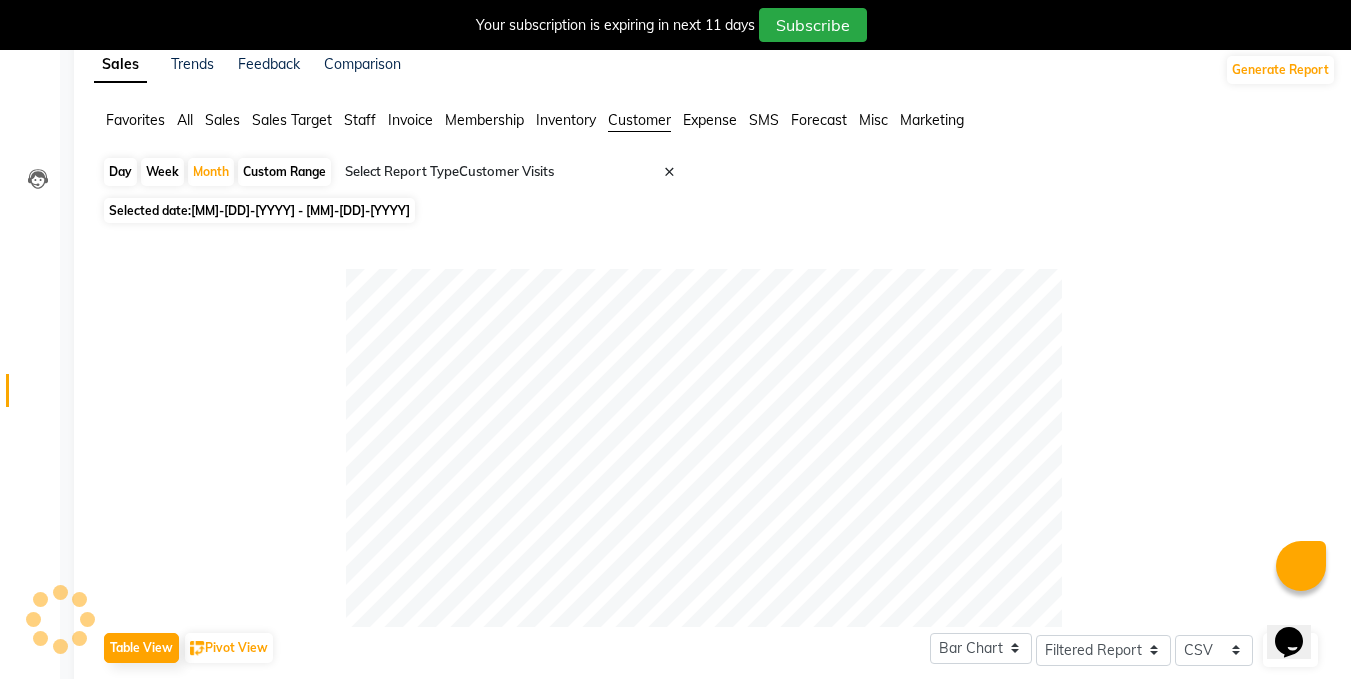 click on "Expense" at bounding box center (135, 120) 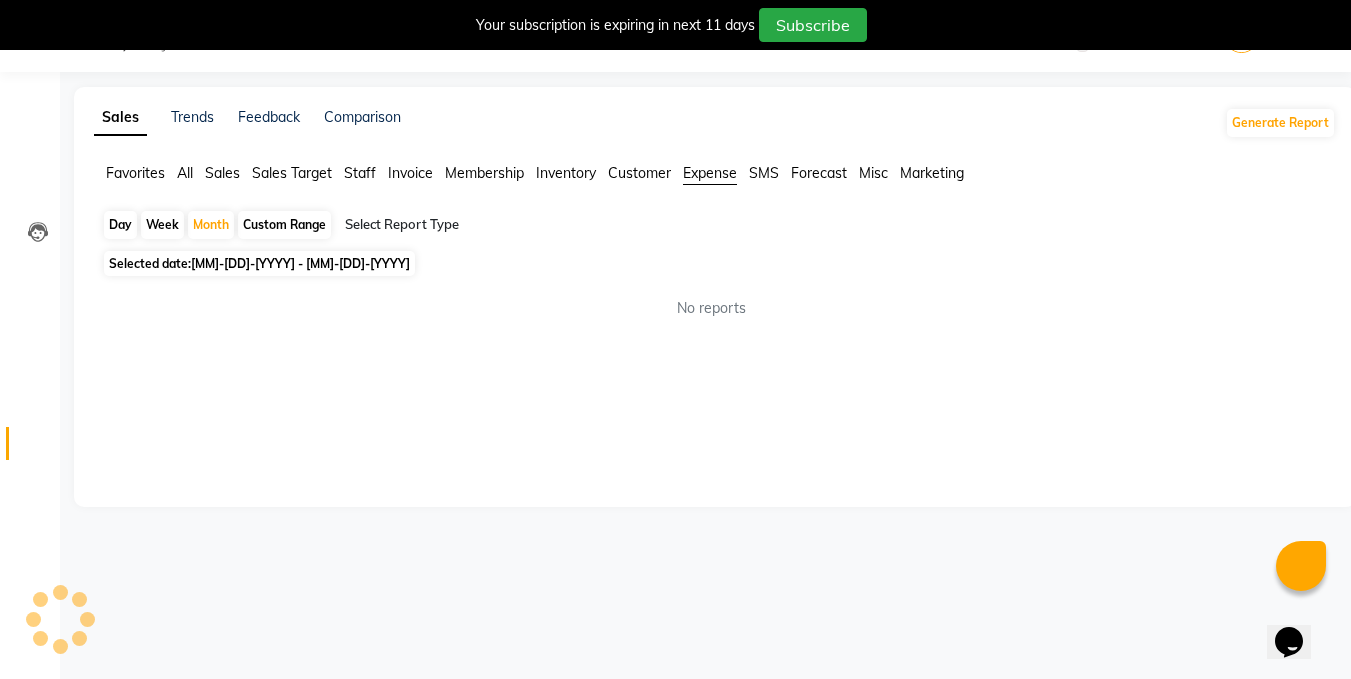 scroll, scrollTop: 50, scrollLeft: 0, axis: vertical 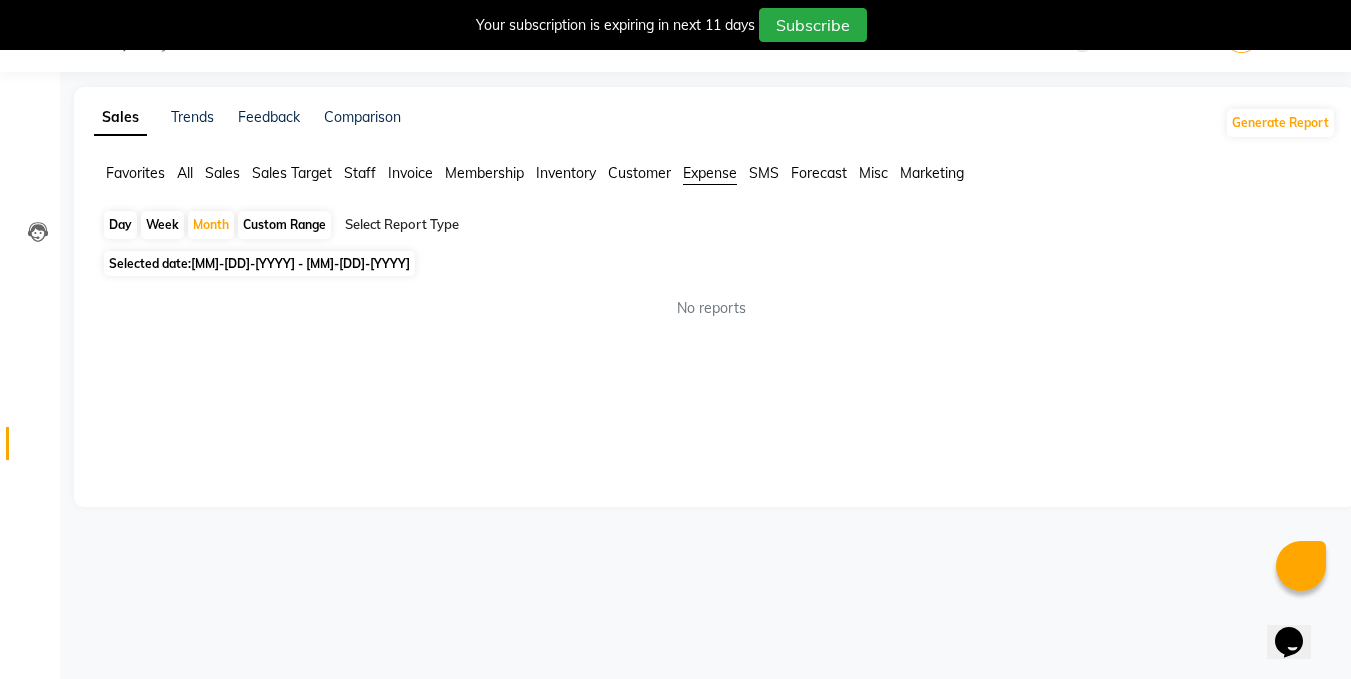 click on "SMS" at bounding box center [135, 173] 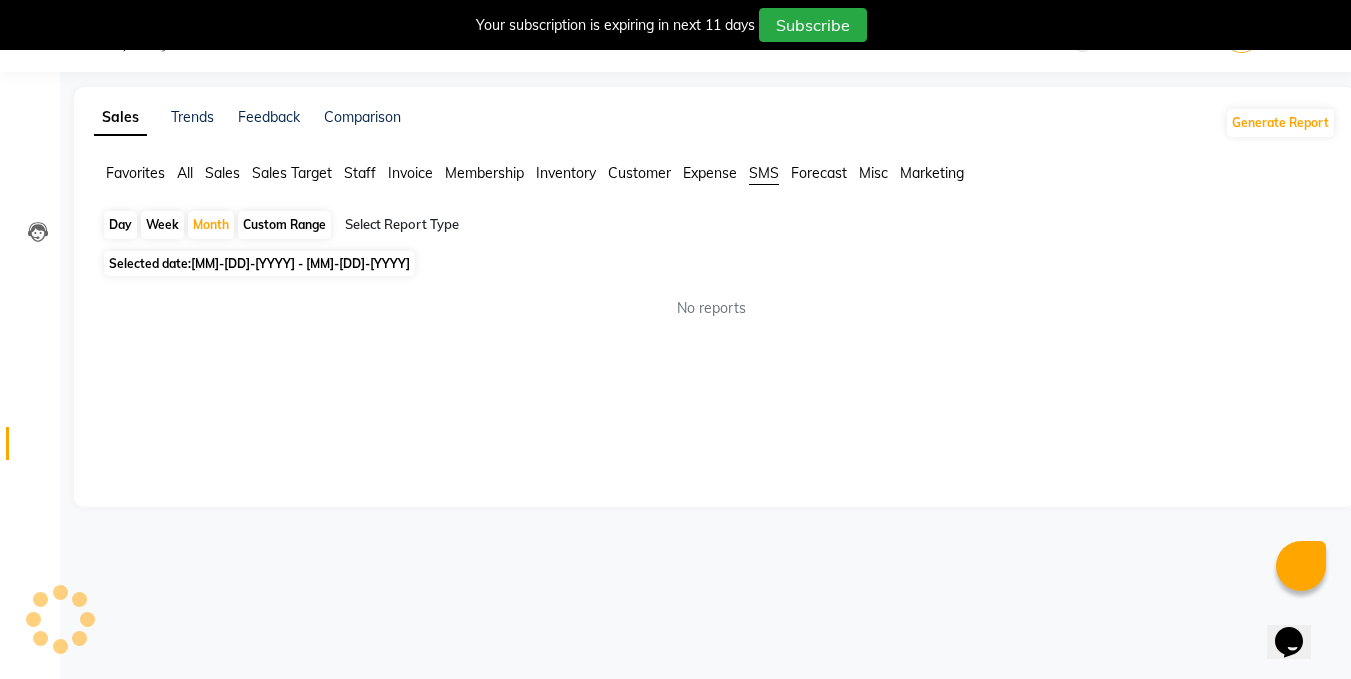 click on "Forecast" at bounding box center (135, 173) 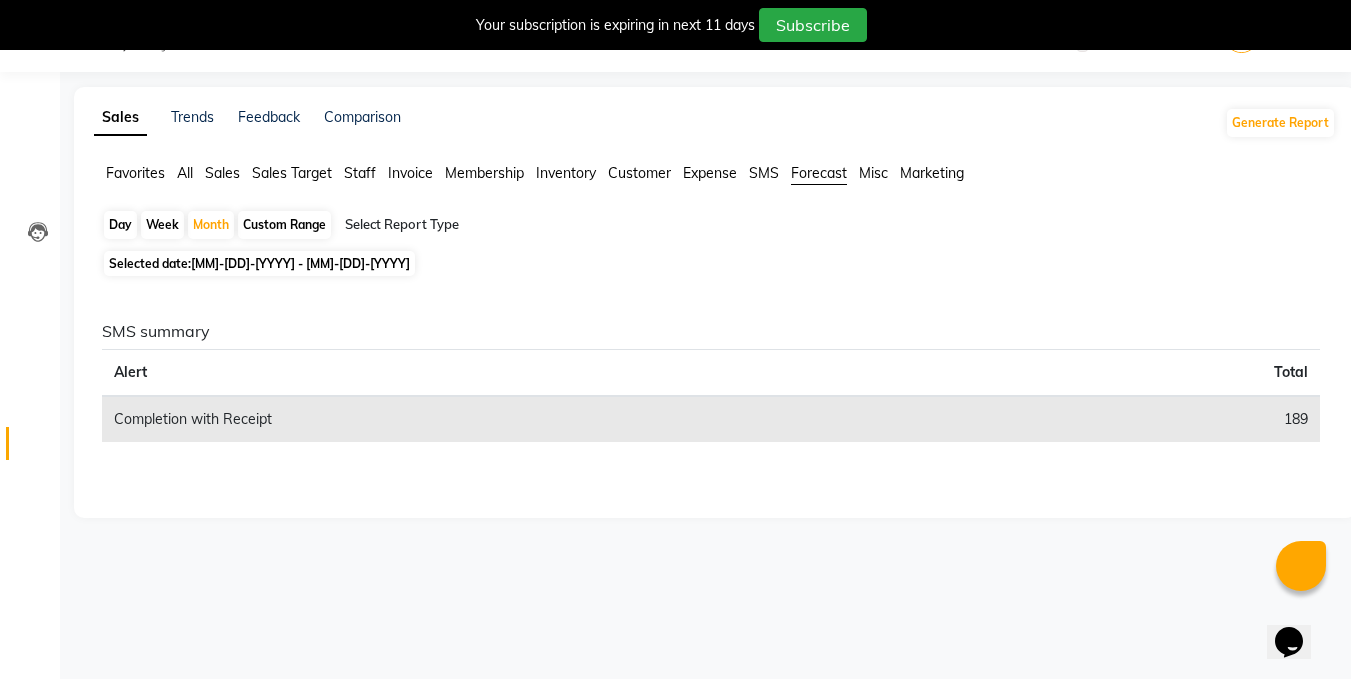 click on "Staff" at bounding box center (135, 173) 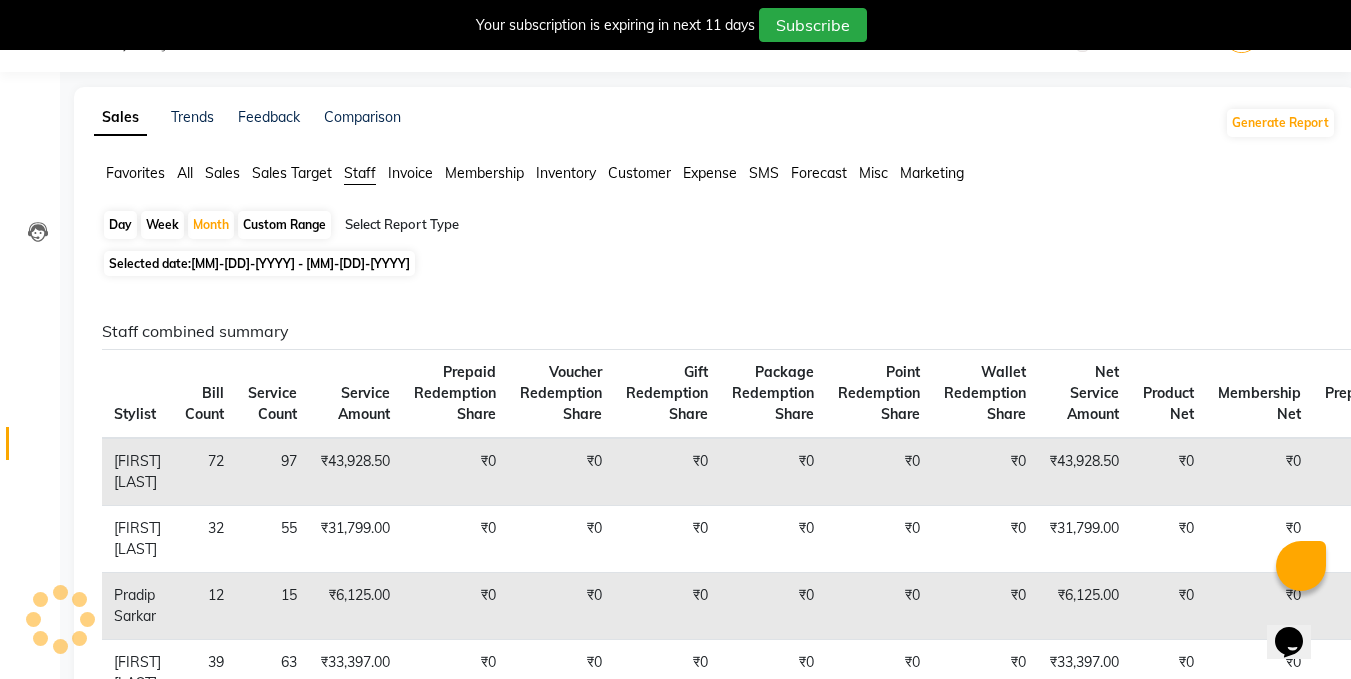 scroll, scrollTop: 103, scrollLeft: 0, axis: vertical 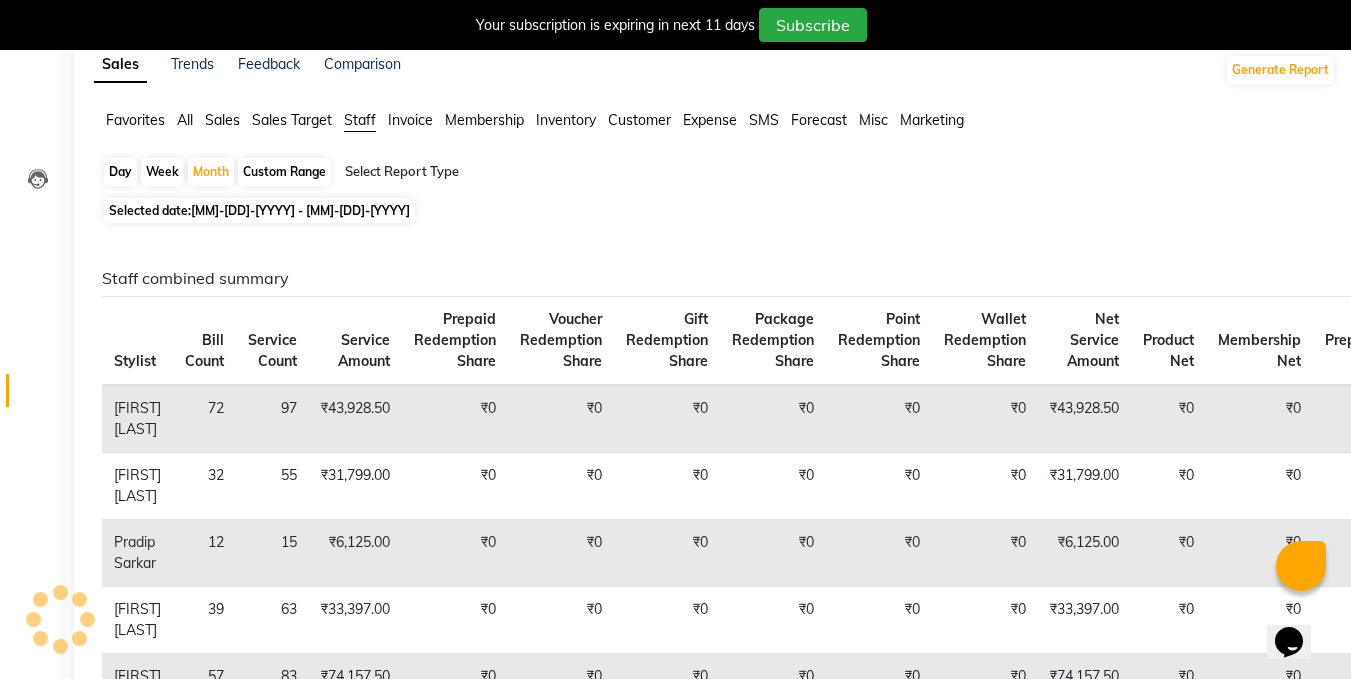 click on "Custom Range" at bounding box center [284, 172] 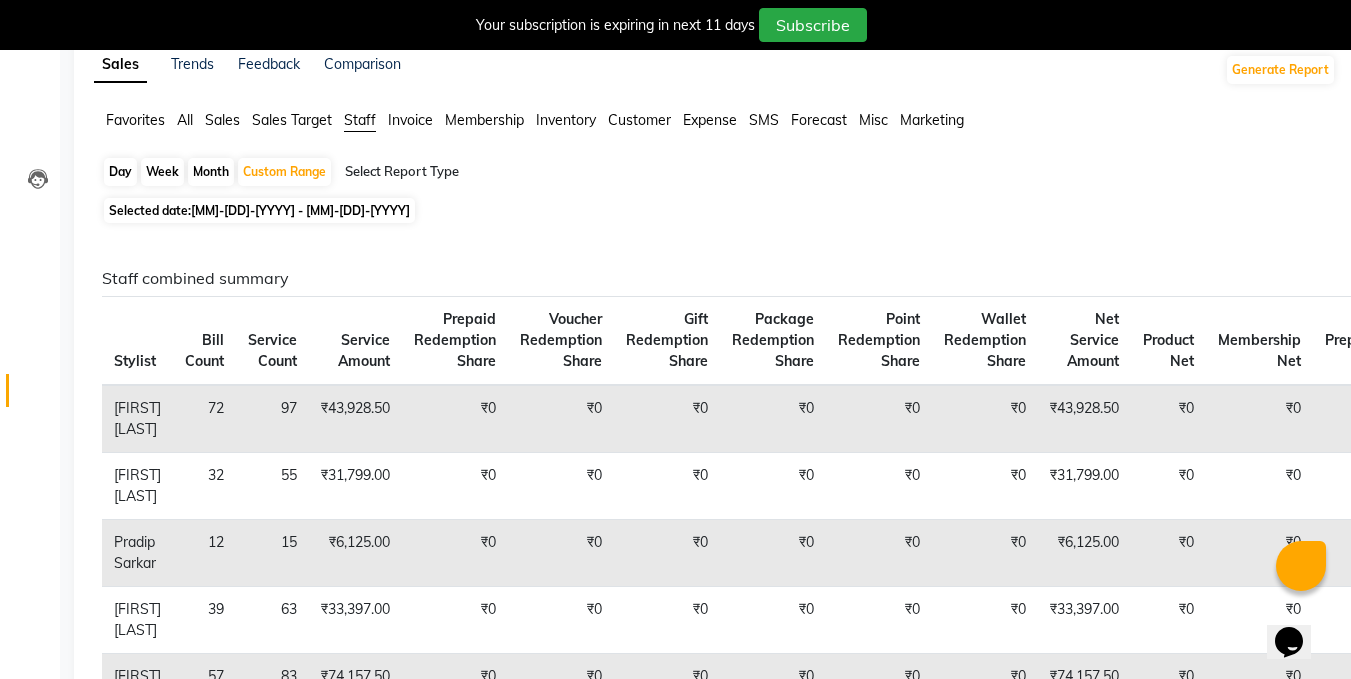 click on "Sales" at bounding box center (135, 120) 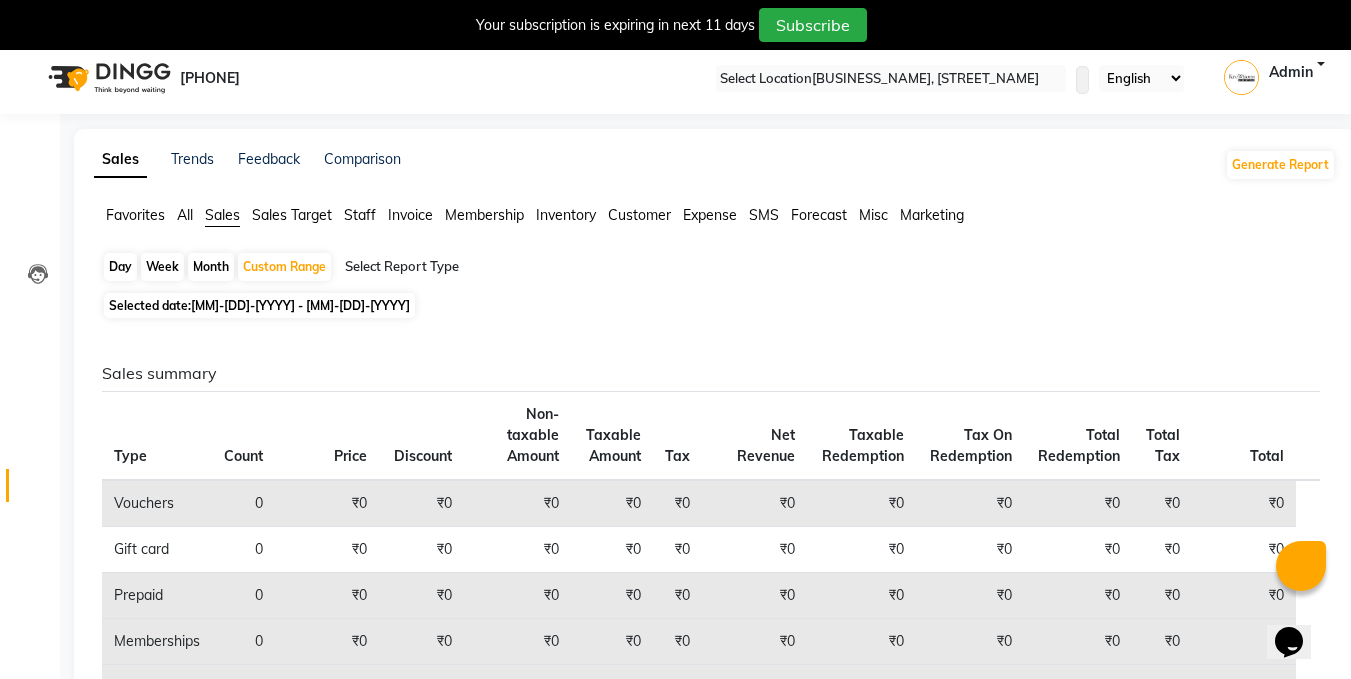 scroll, scrollTop: 0, scrollLeft: 0, axis: both 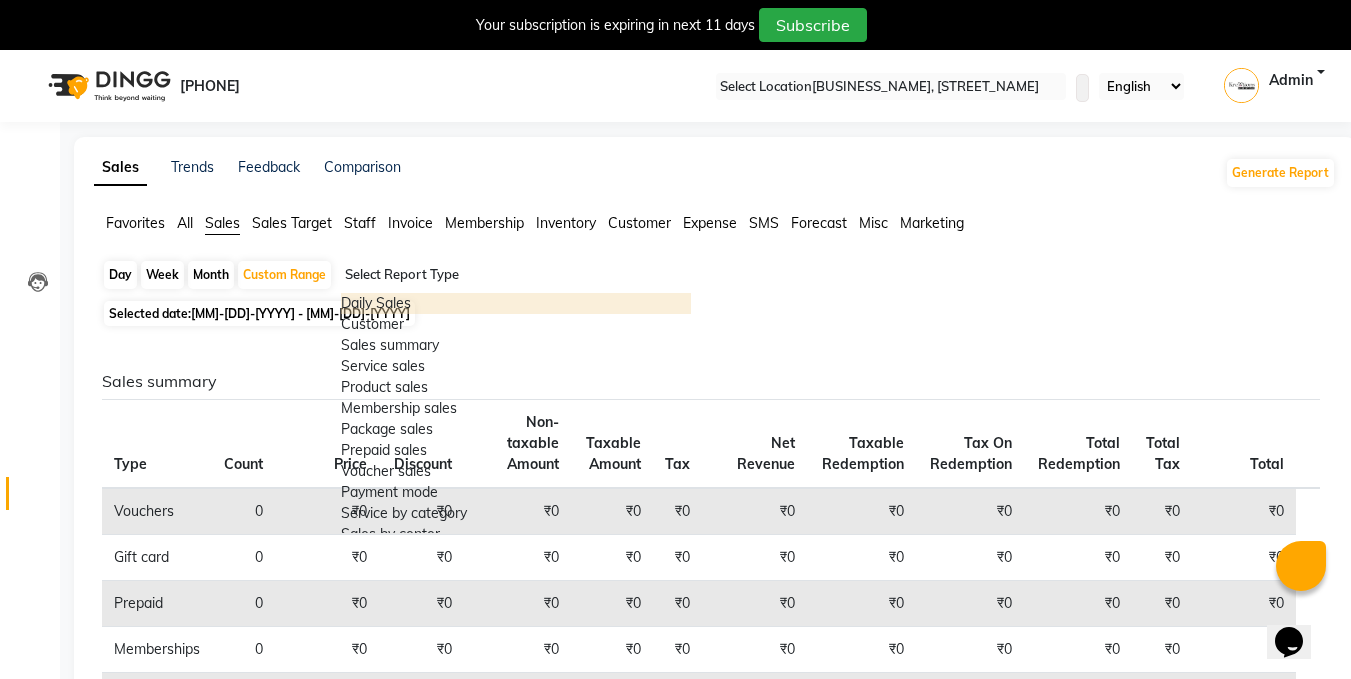 click at bounding box center [516, 275] 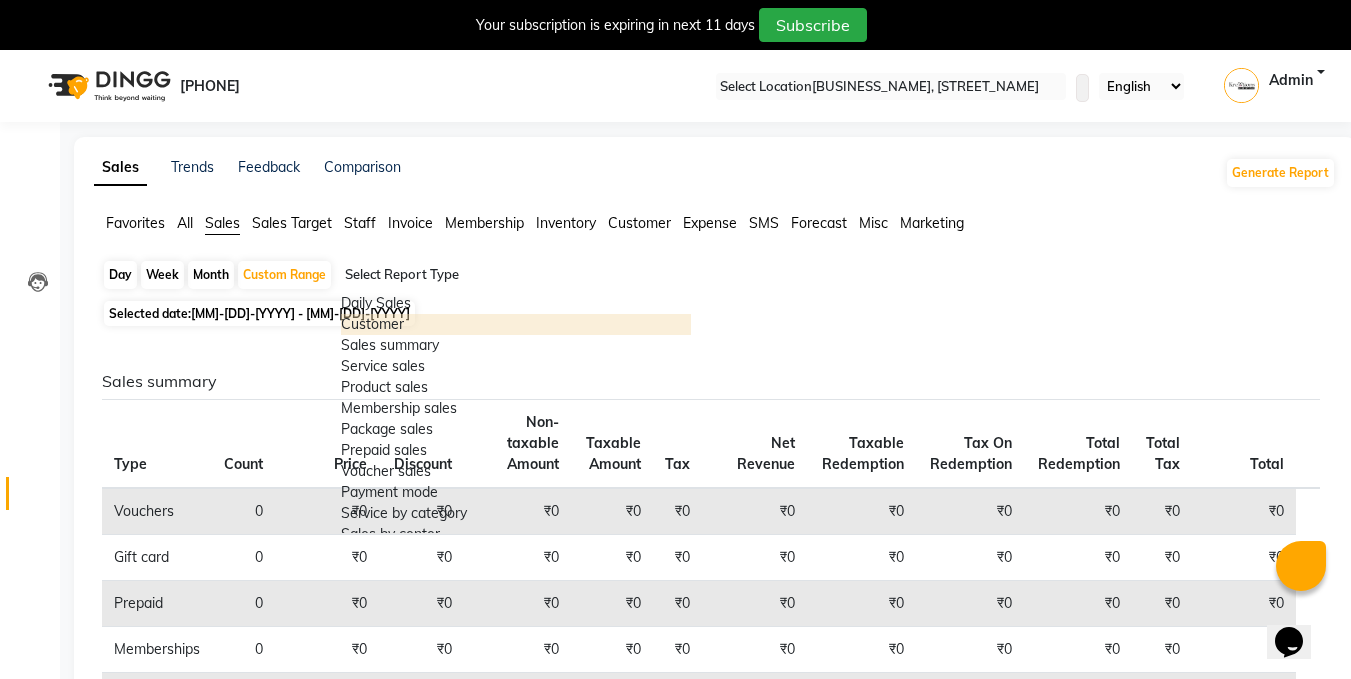 click on "Customer" at bounding box center (516, 324) 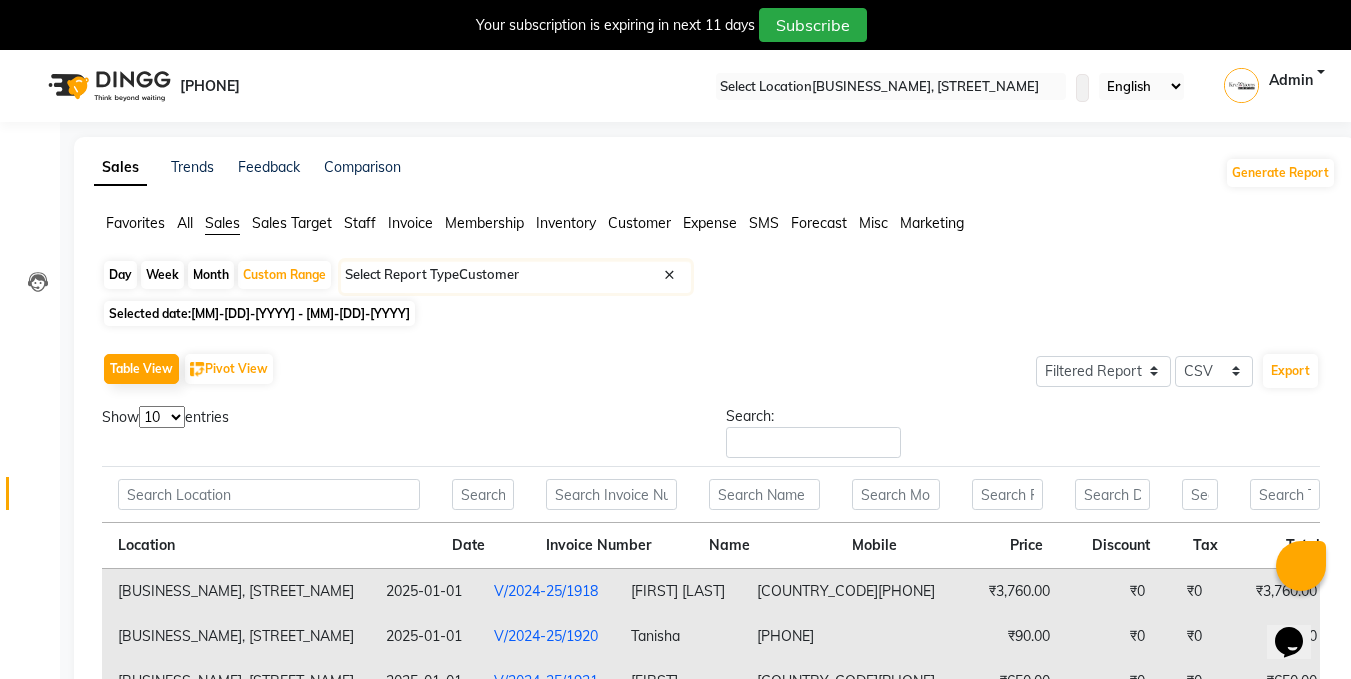 scroll, scrollTop: 0, scrollLeft: 175, axis: horizontal 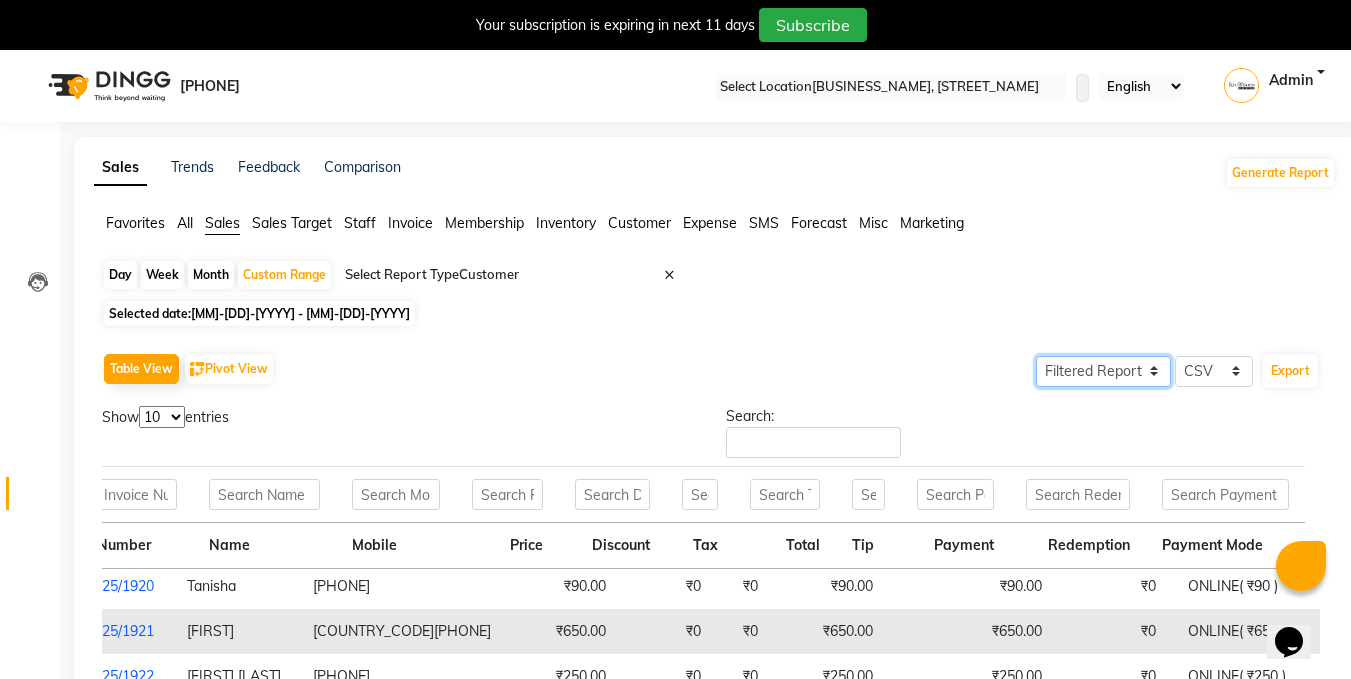 click on "Select Full Report Filtered Report" at bounding box center [1103, 371] 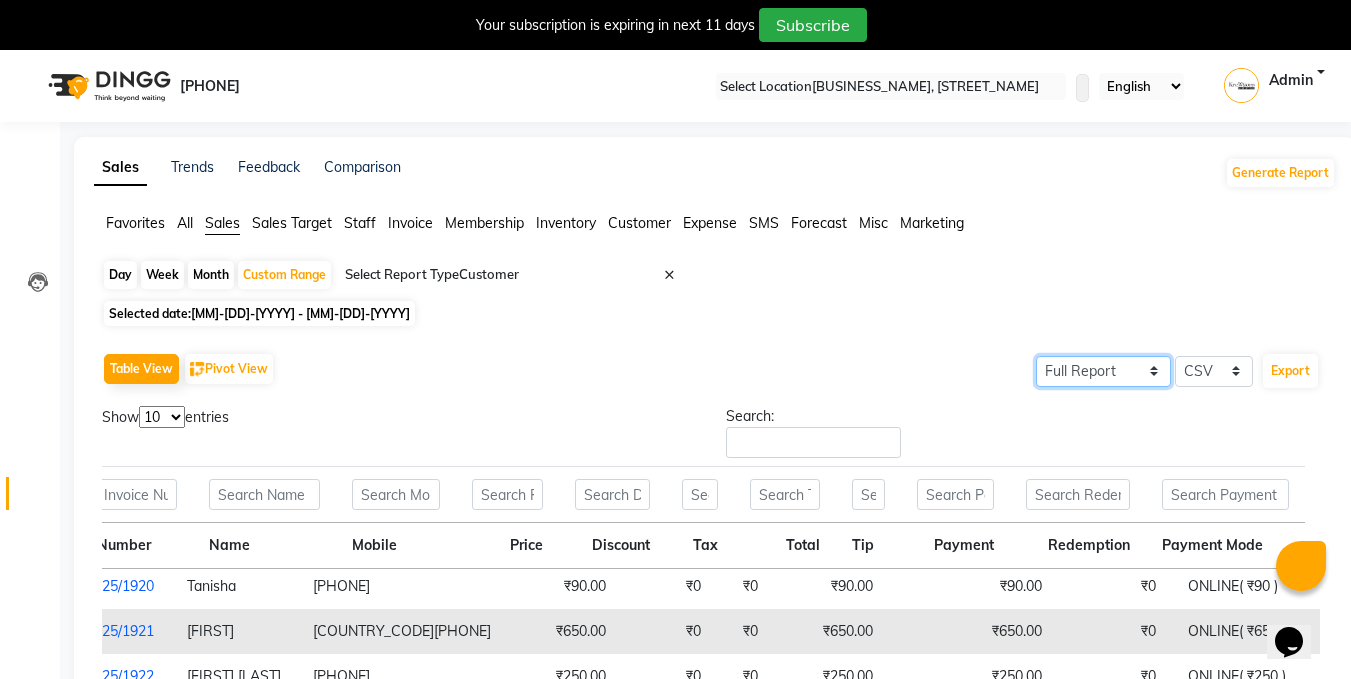 click on "Select Full Report Filtered Report" at bounding box center [1103, 371] 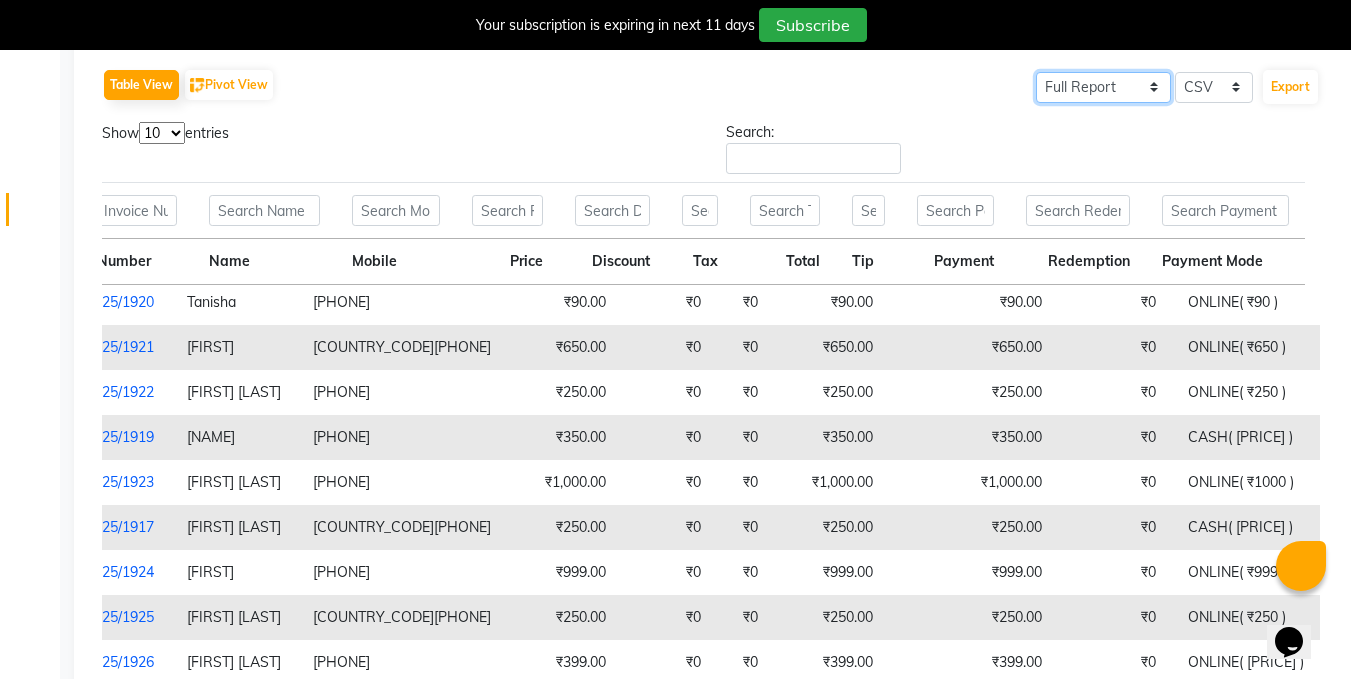 scroll 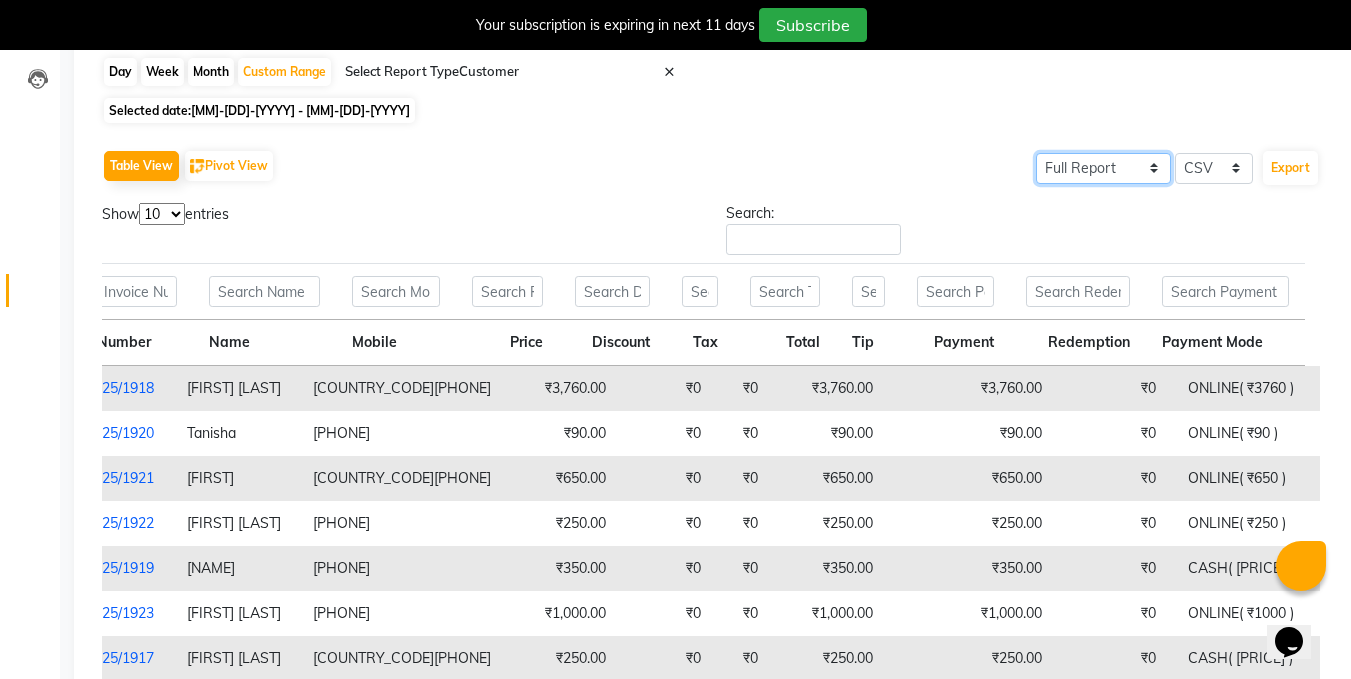 click on "Select Full Report Filtered Report" at bounding box center [1103, 168] 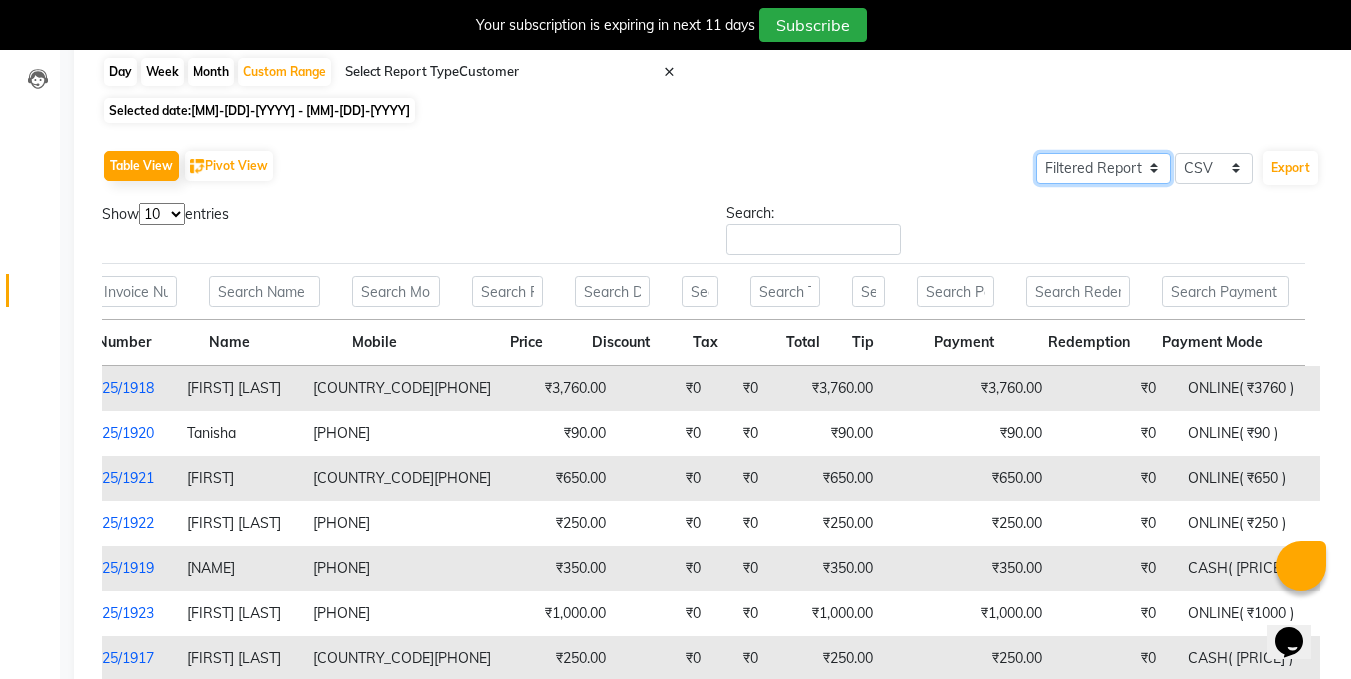 click on "Select Full Report Filtered Report" at bounding box center (1103, 168) 